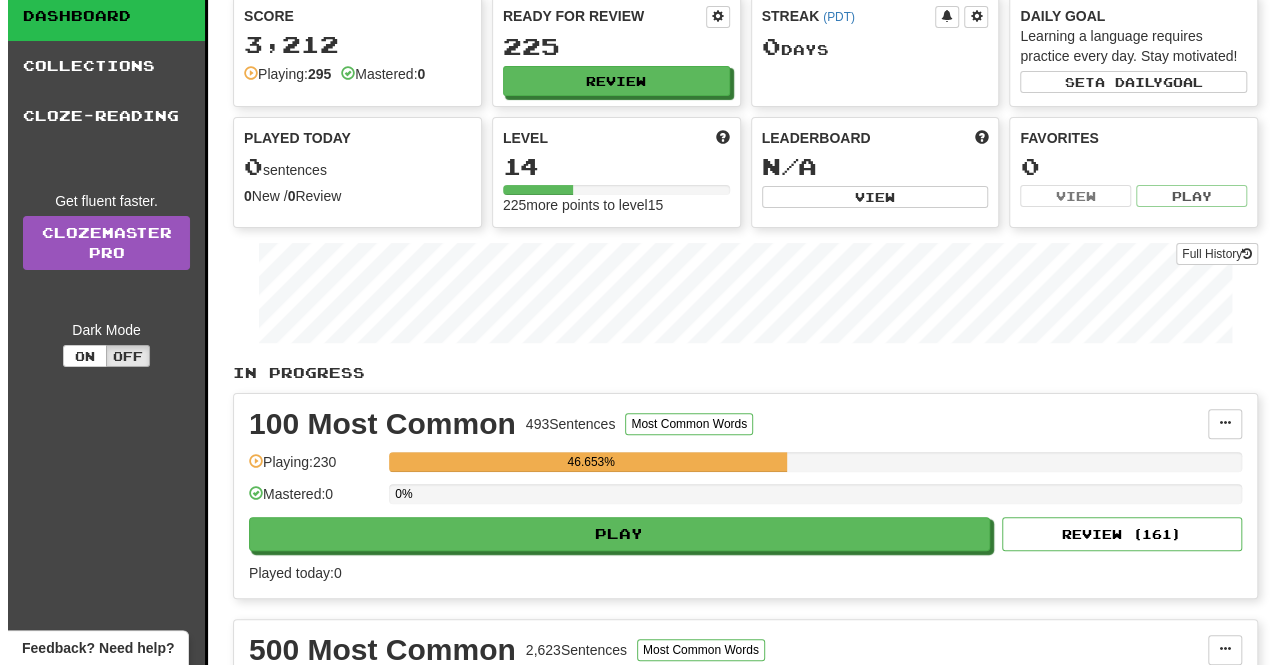 scroll, scrollTop: 100, scrollLeft: 0, axis: vertical 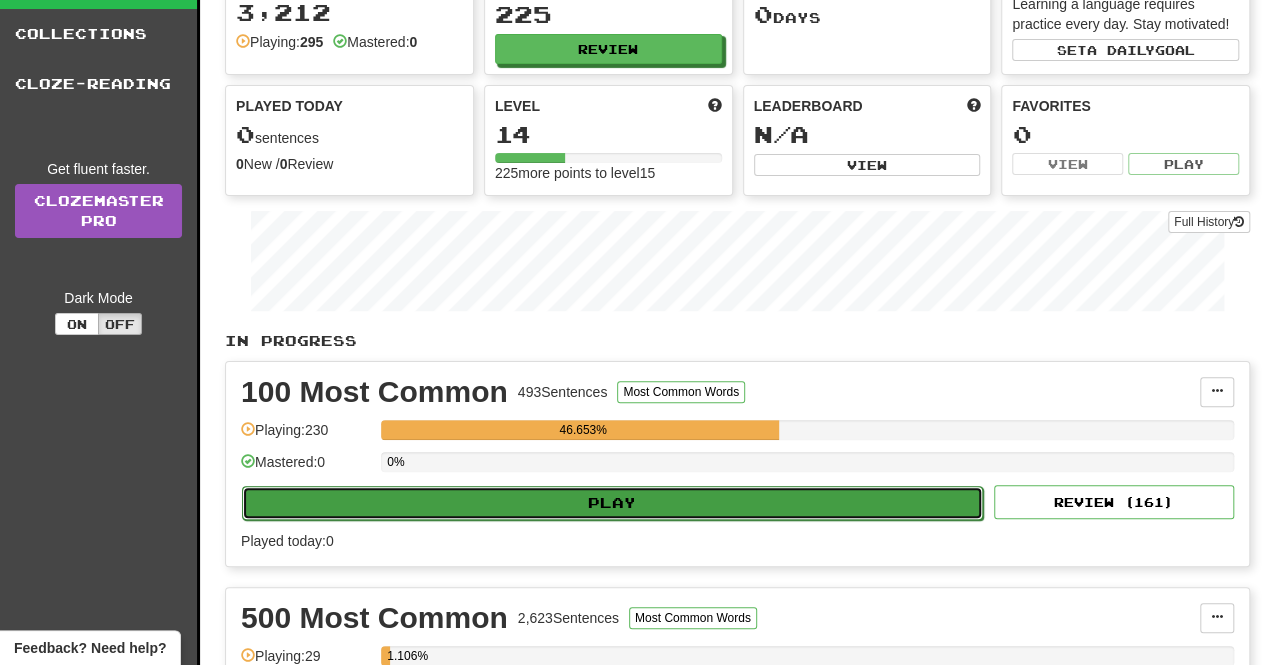click on "Play" at bounding box center [612, 503] 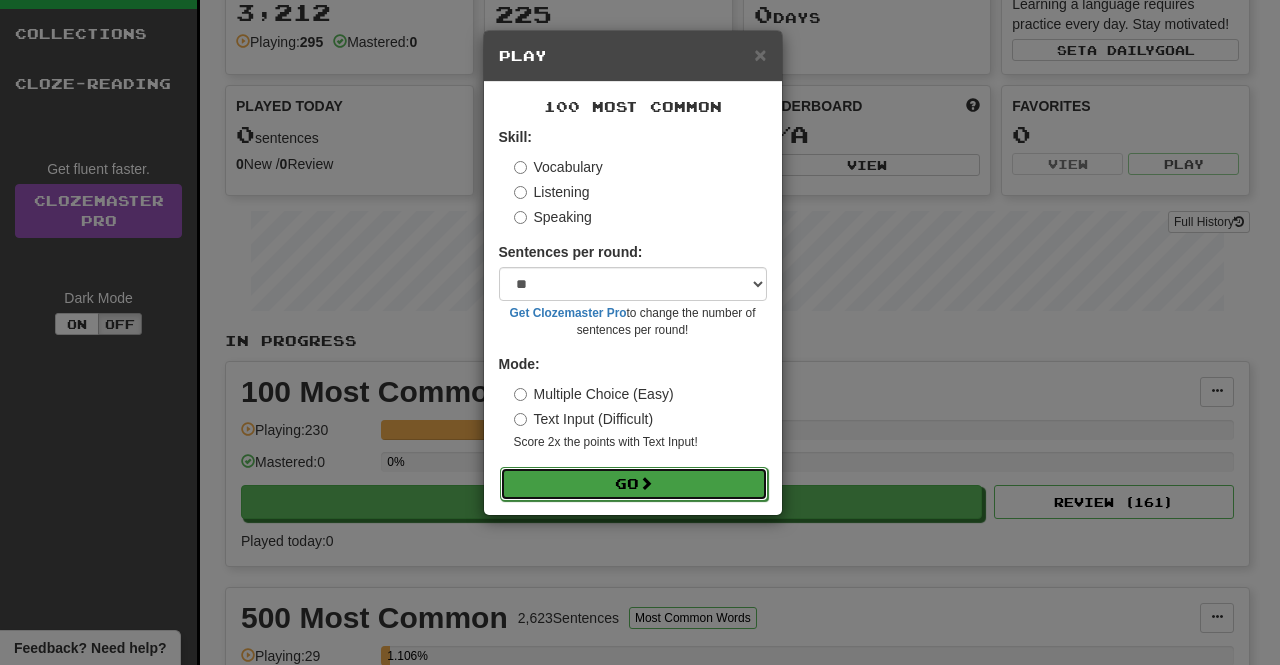 click on "Go" at bounding box center [634, 484] 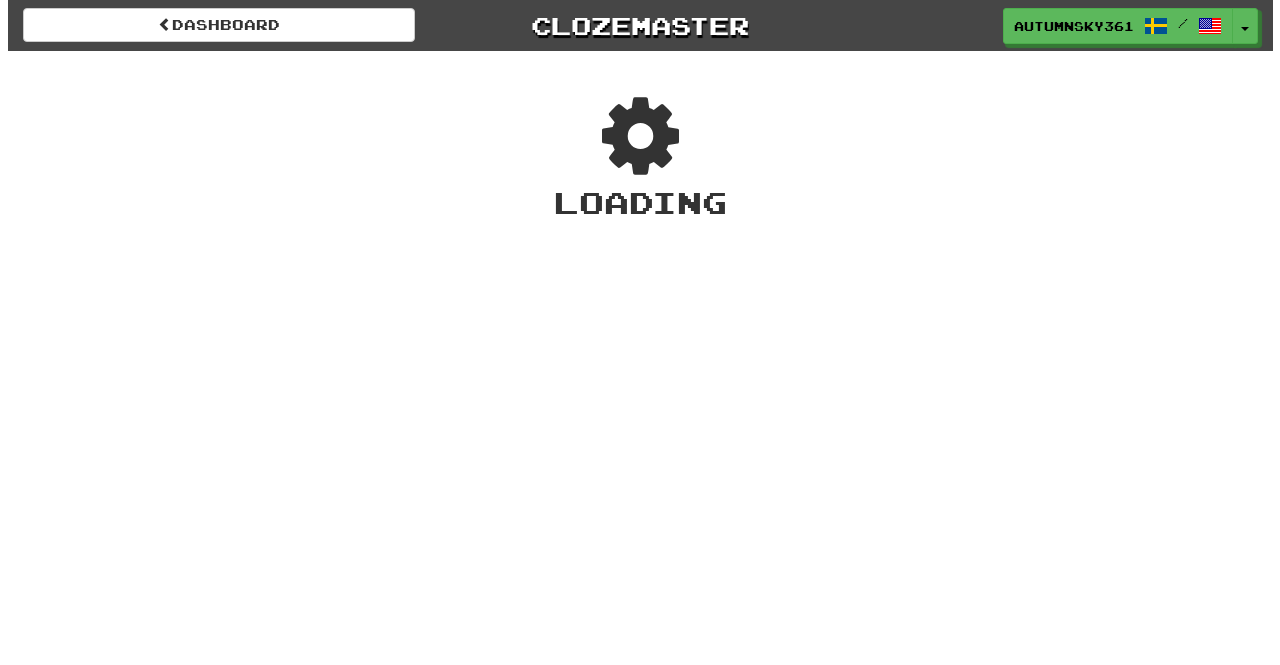 scroll, scrollTop: 0, scrollLeft: 0, axis: both 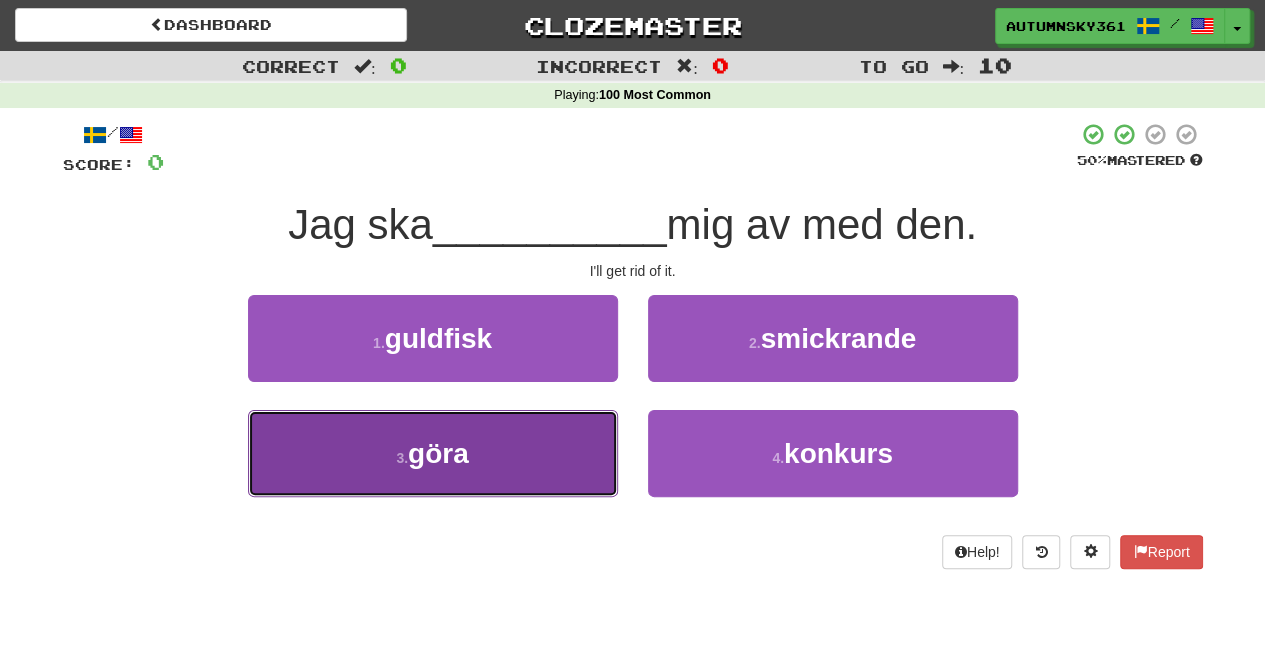 click on "3 .  göra" at bounding box center [433, 453] 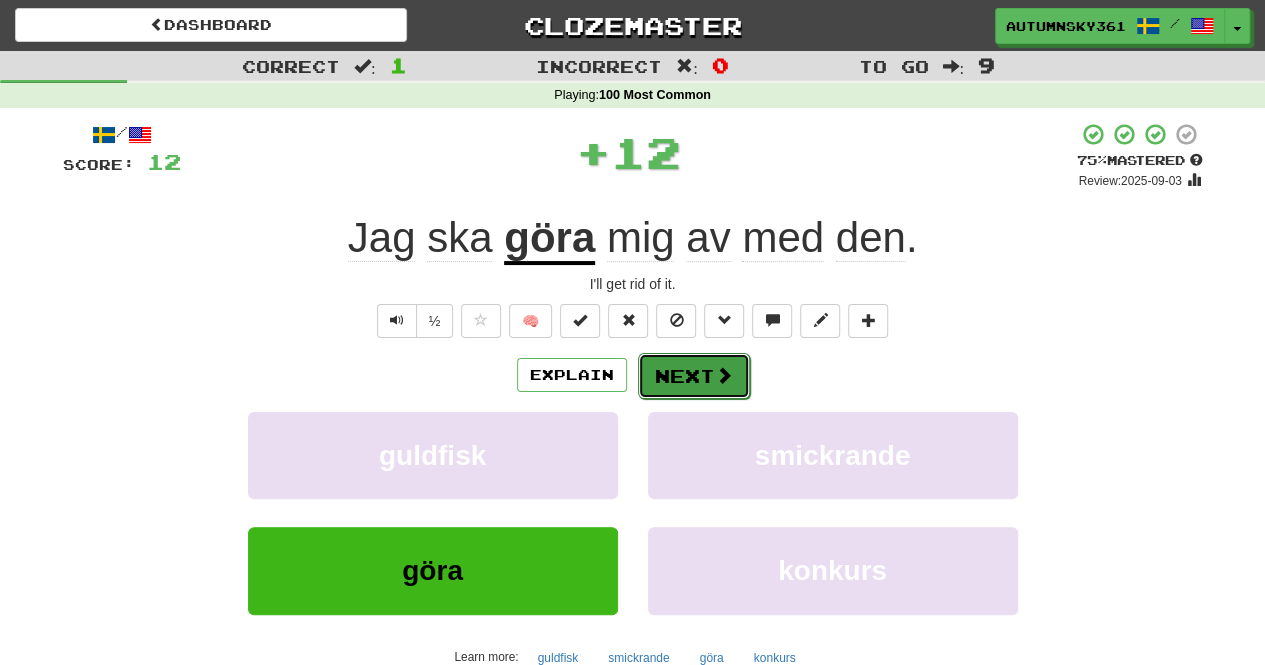 click on "Next" at bounding box center [694, 376] 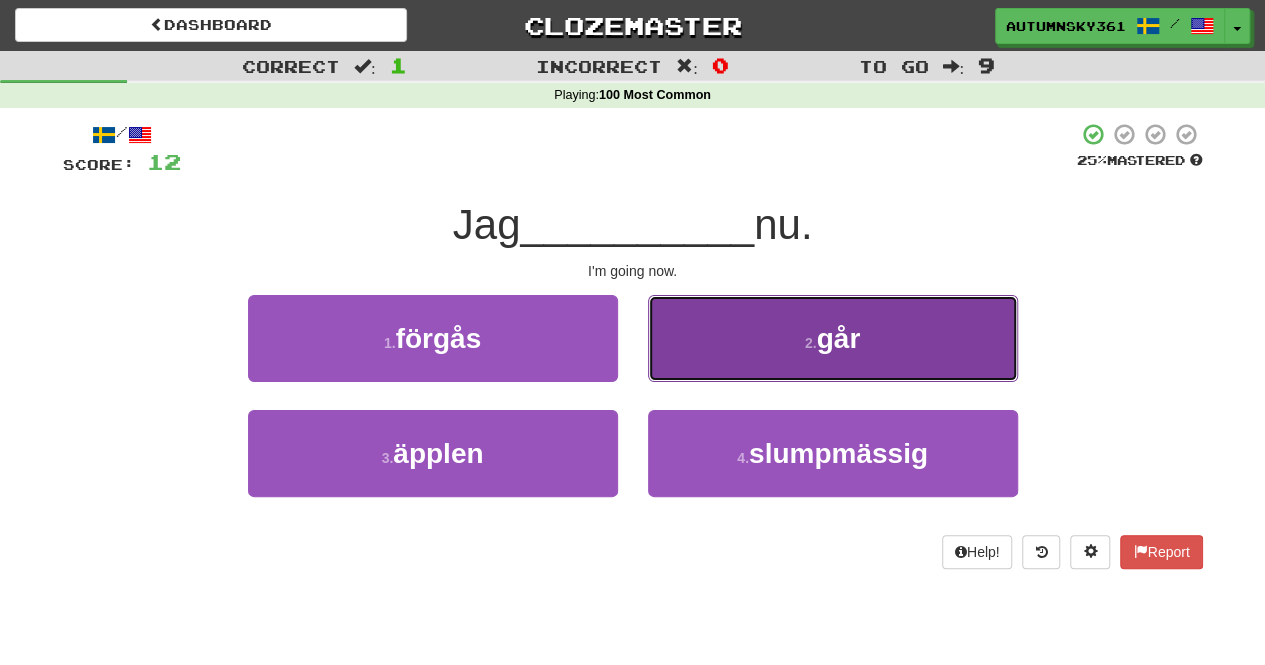 click on "2 .  går" at bounding box center [833, 338] 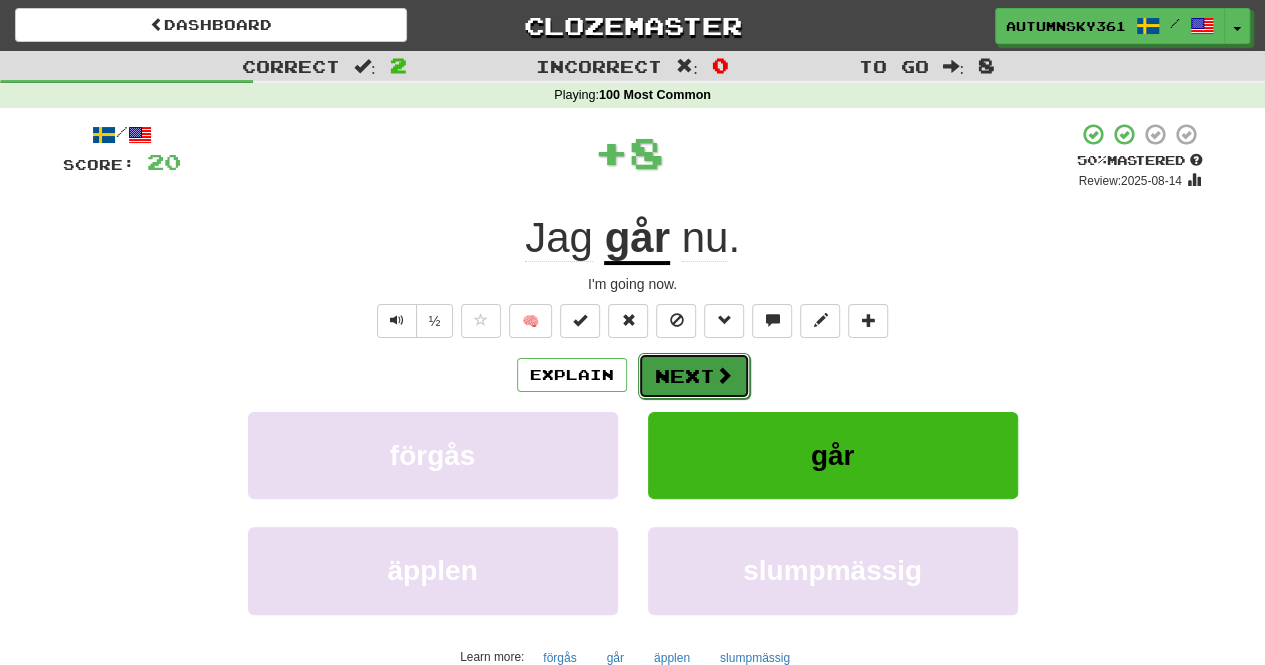 click on "Next" at bounding box center [694, 376] 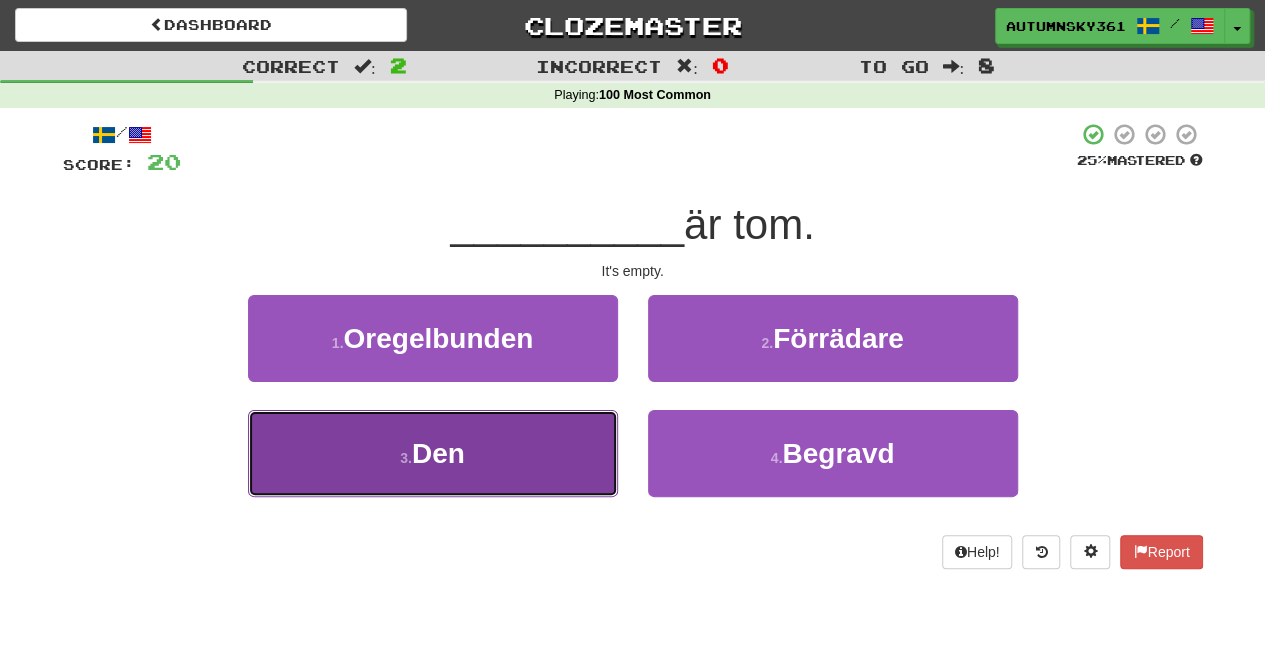 click on "3 .  Den" at bounding box center (433, 453) 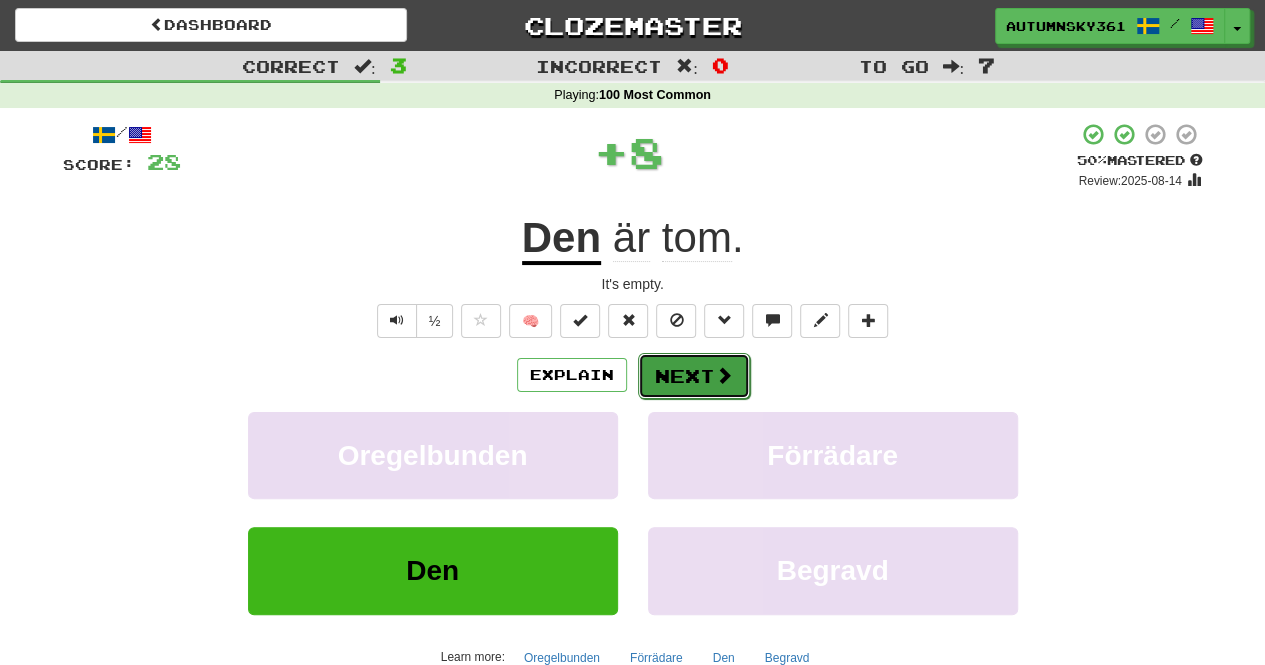 click on "Next" at bounding box center [694, 376] 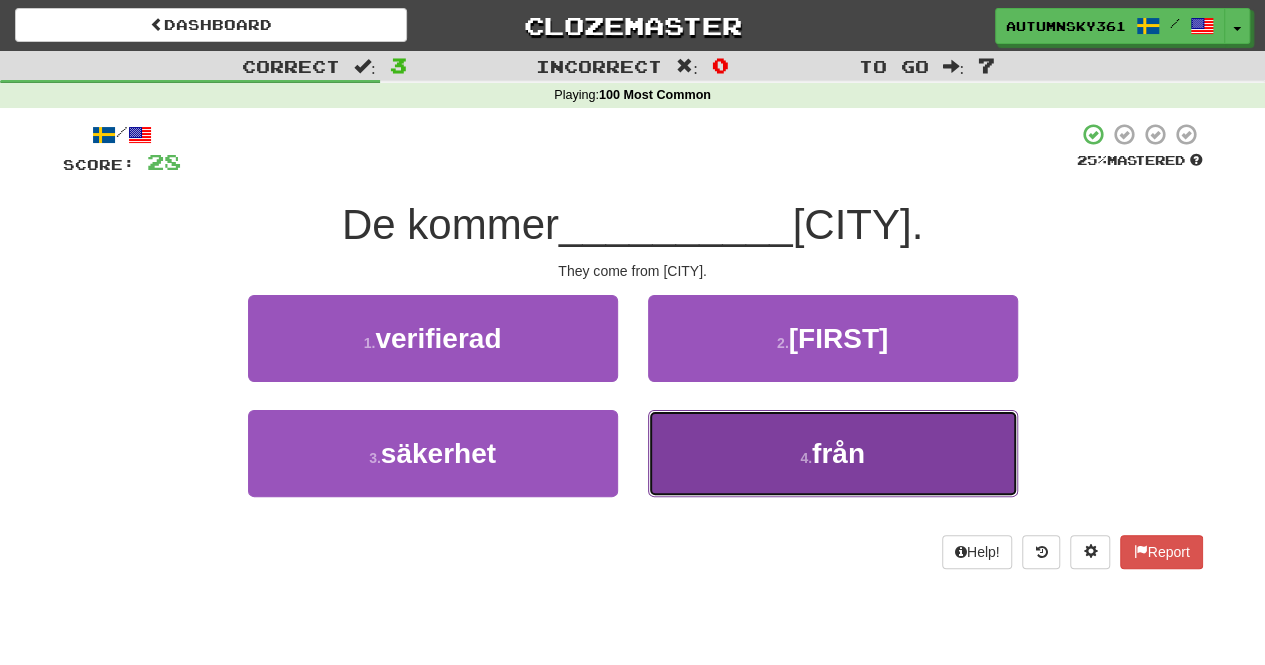 click on "4 .  från" at bounding box center (833, 453) 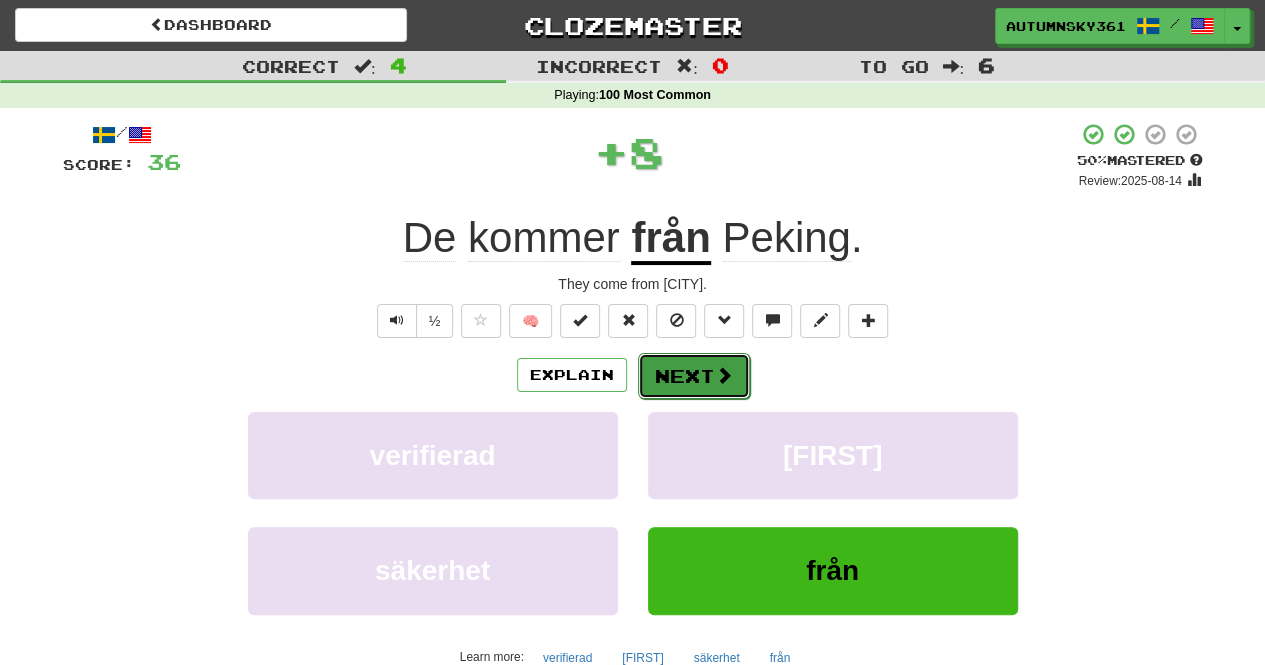 click on "Next" at bounding box center [694, 376] 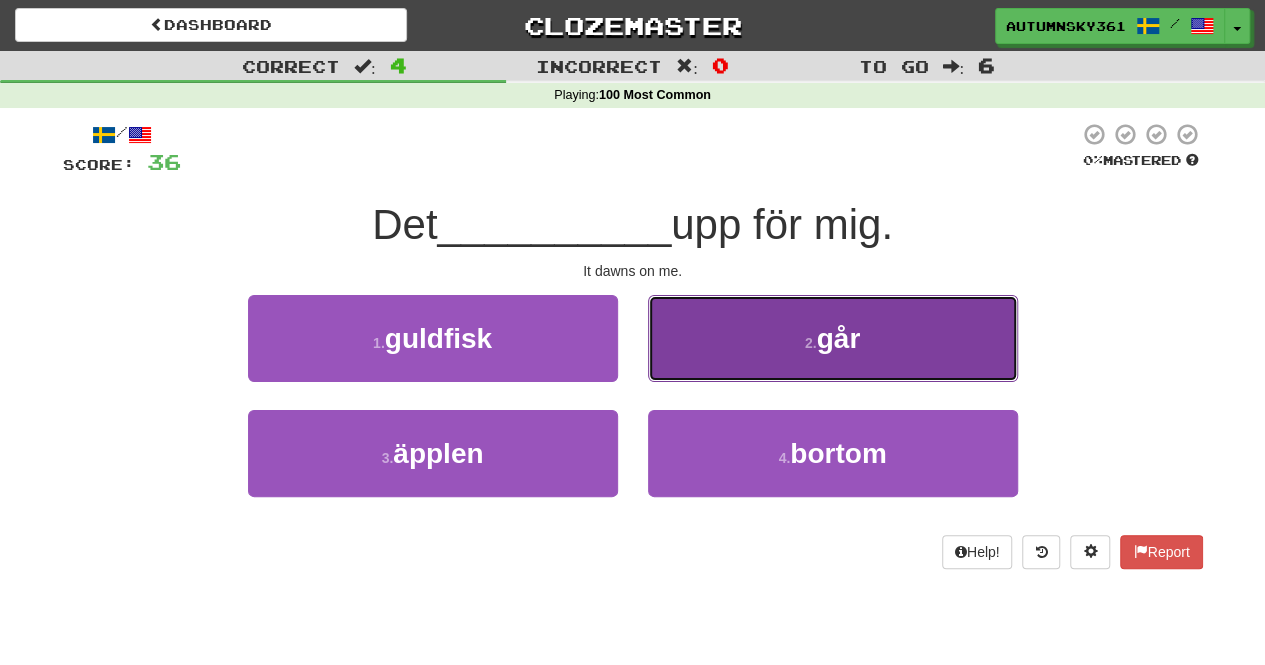 click on "2 .  går" at bounding box center [833, 338] 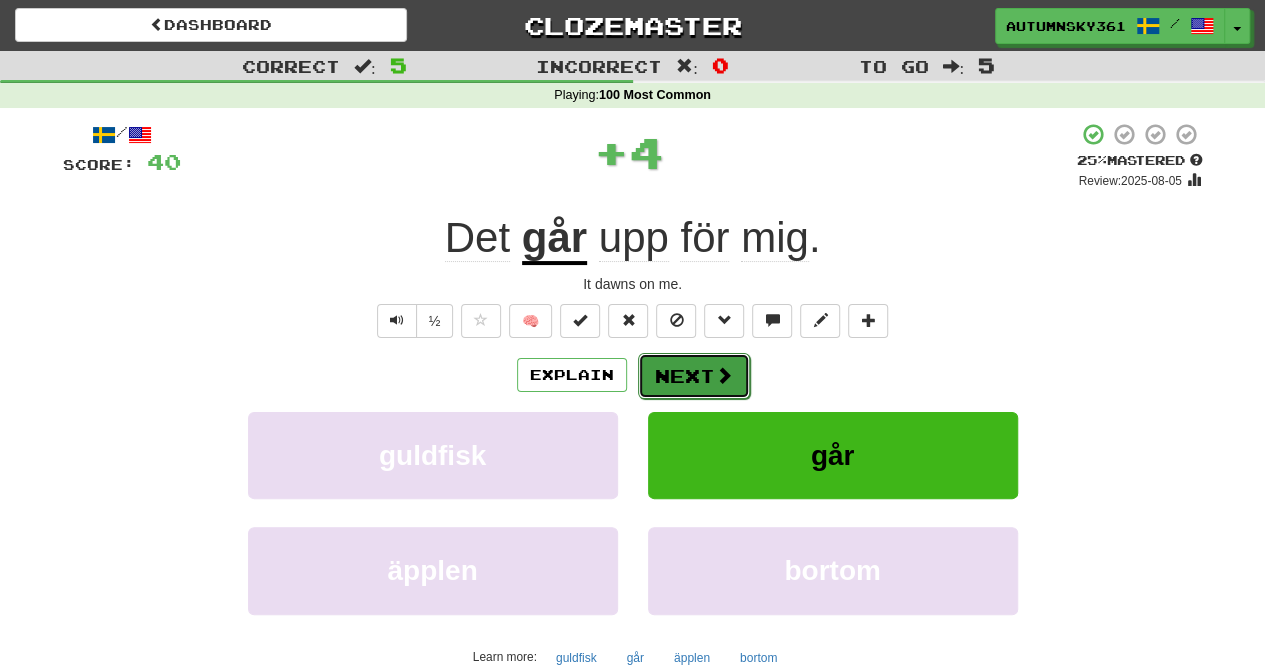 click on "Next" at bounding box center [694, 376] 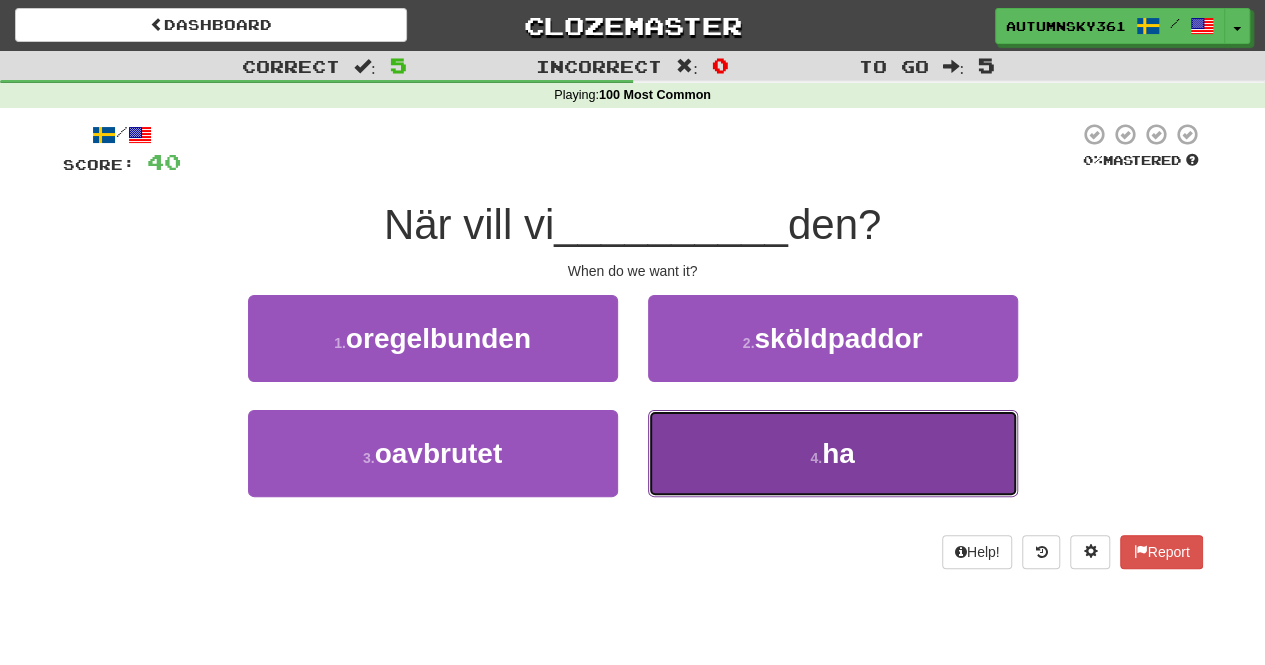 click on "4 .  ha" at bounding box center (833, 453) 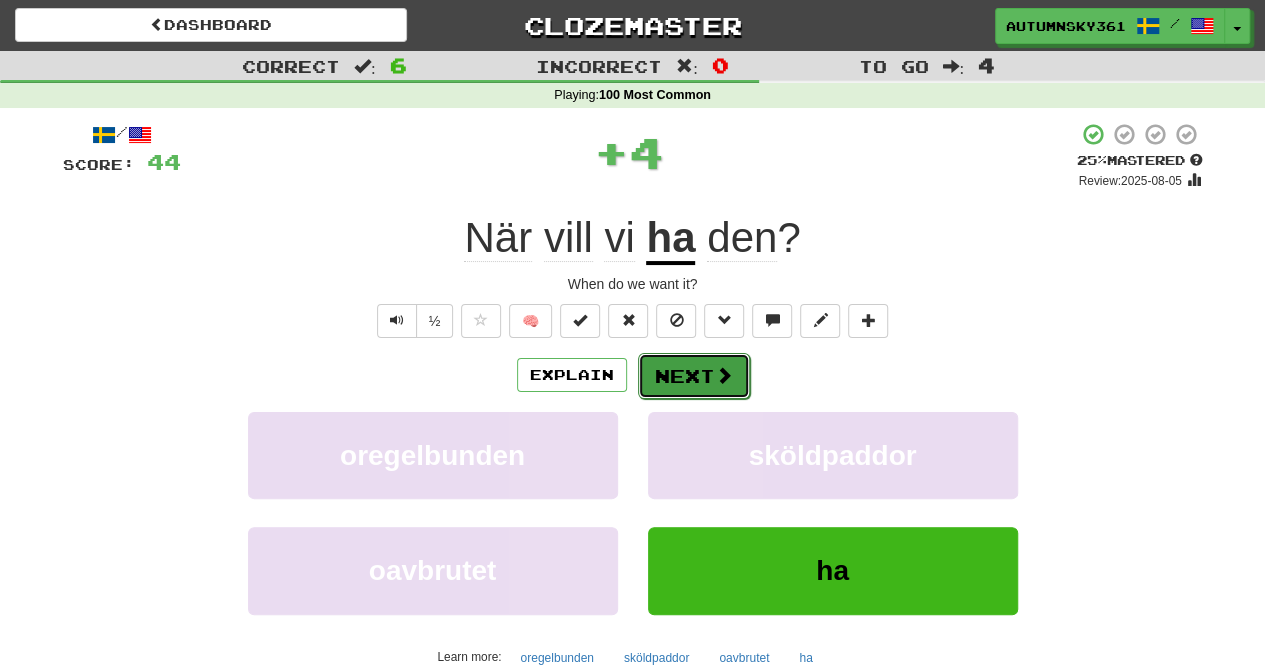 click on "Next" at bounding box center [694, 376] 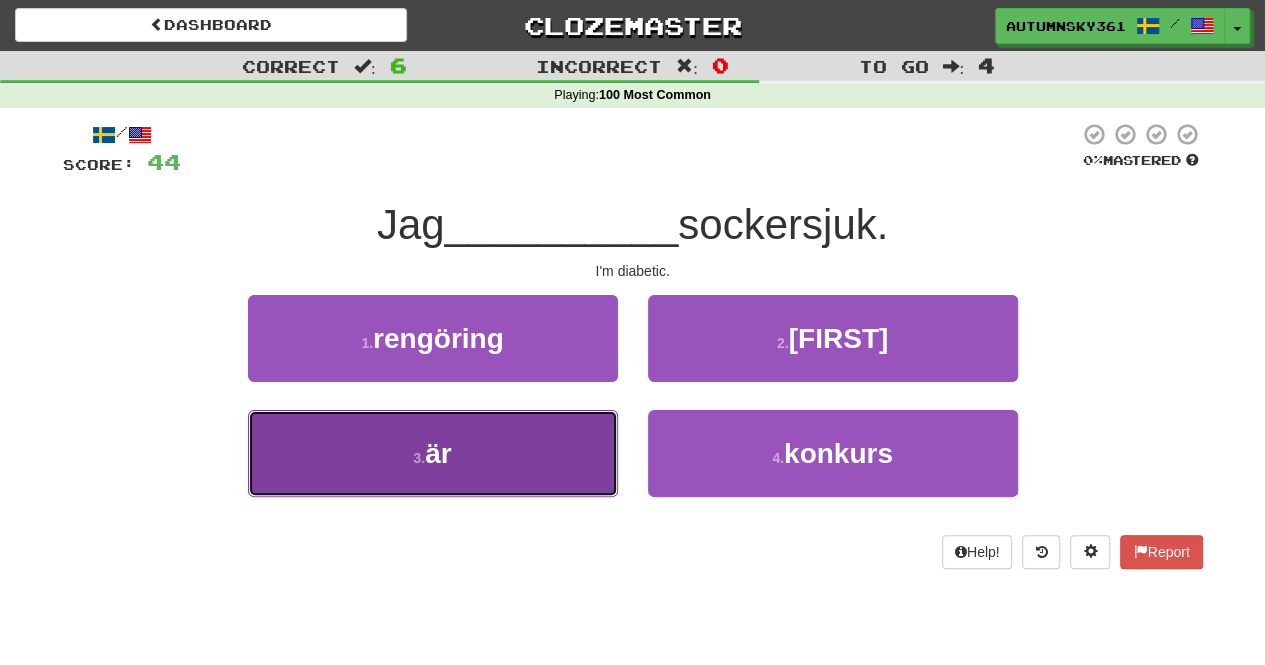 click on "3 .  är" at bounding box center [433, 453] 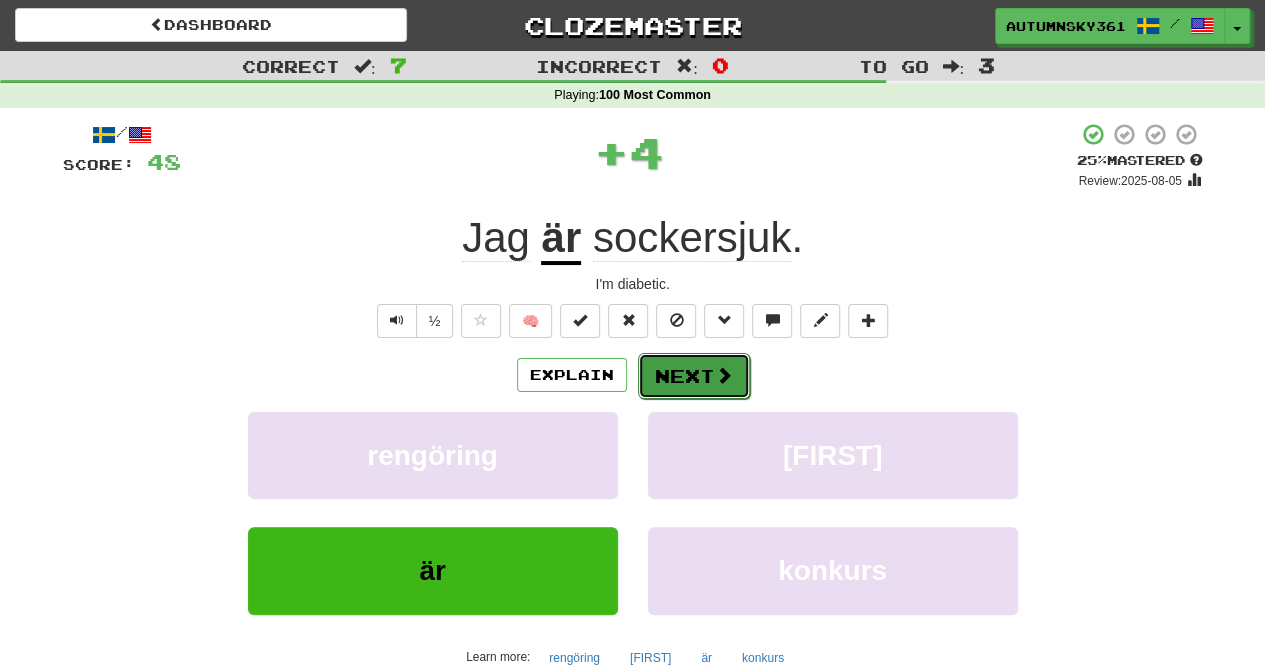 click on "Next" at bounding box center [694, 376] 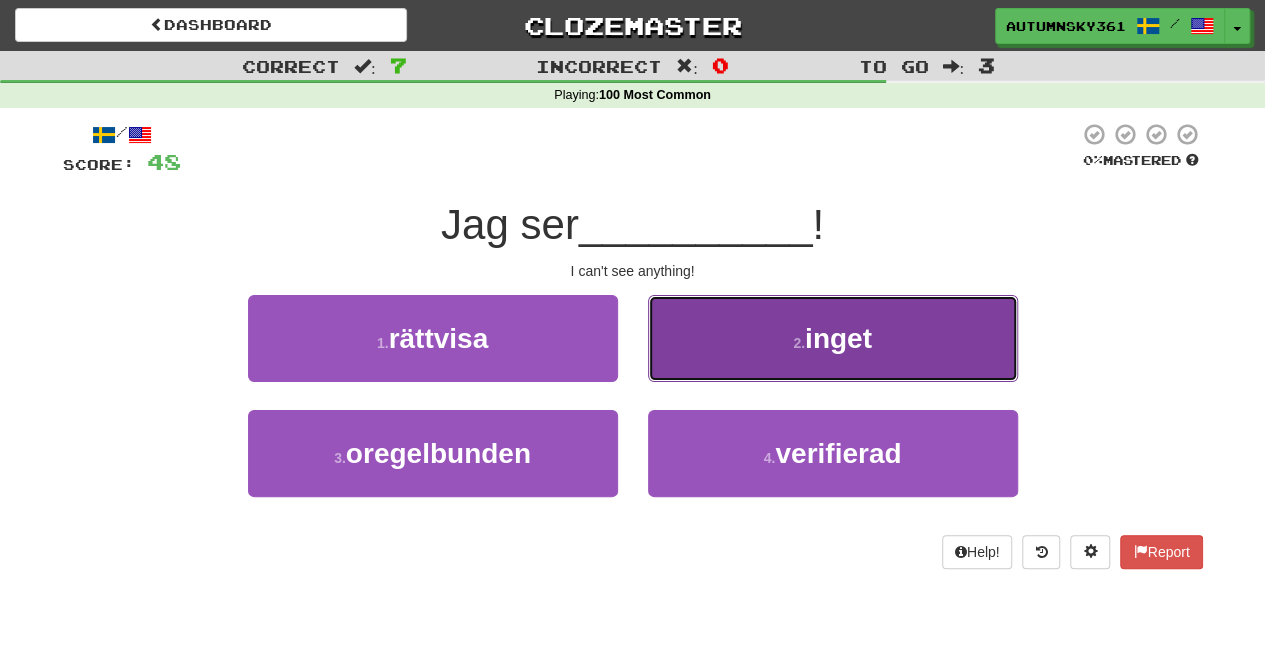 click on "2 .  inget" at bounding box center [833, 338] 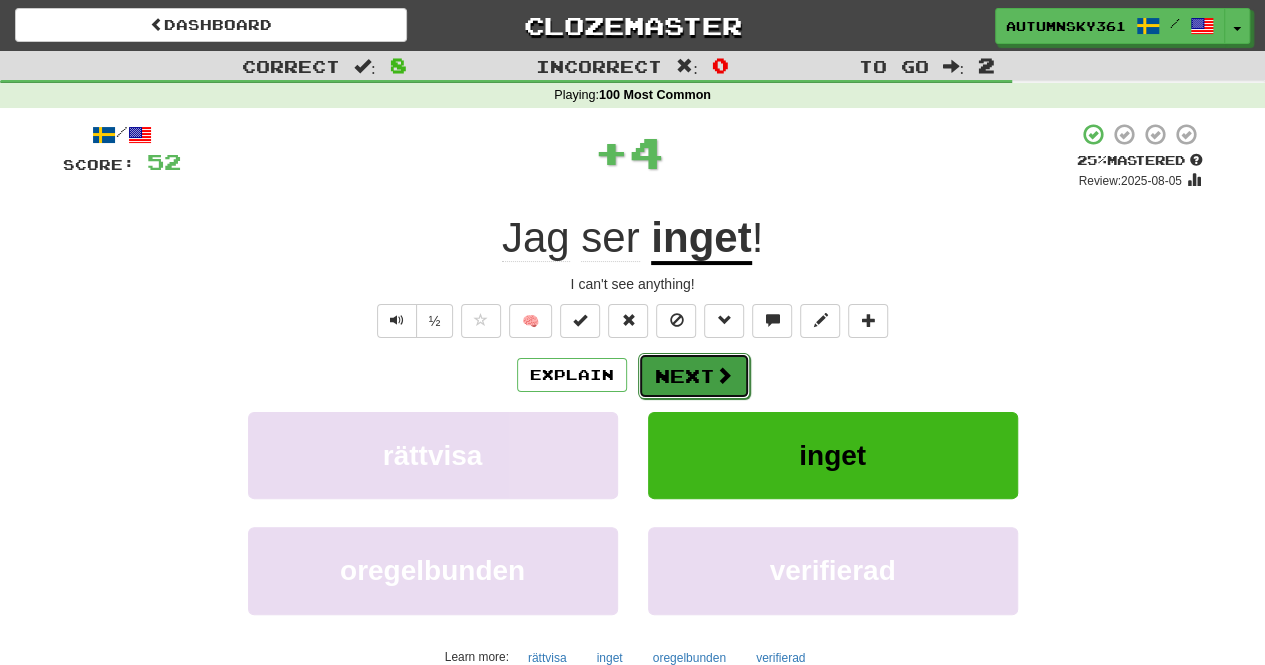 click on "Next" at bounding box center [694, 376] 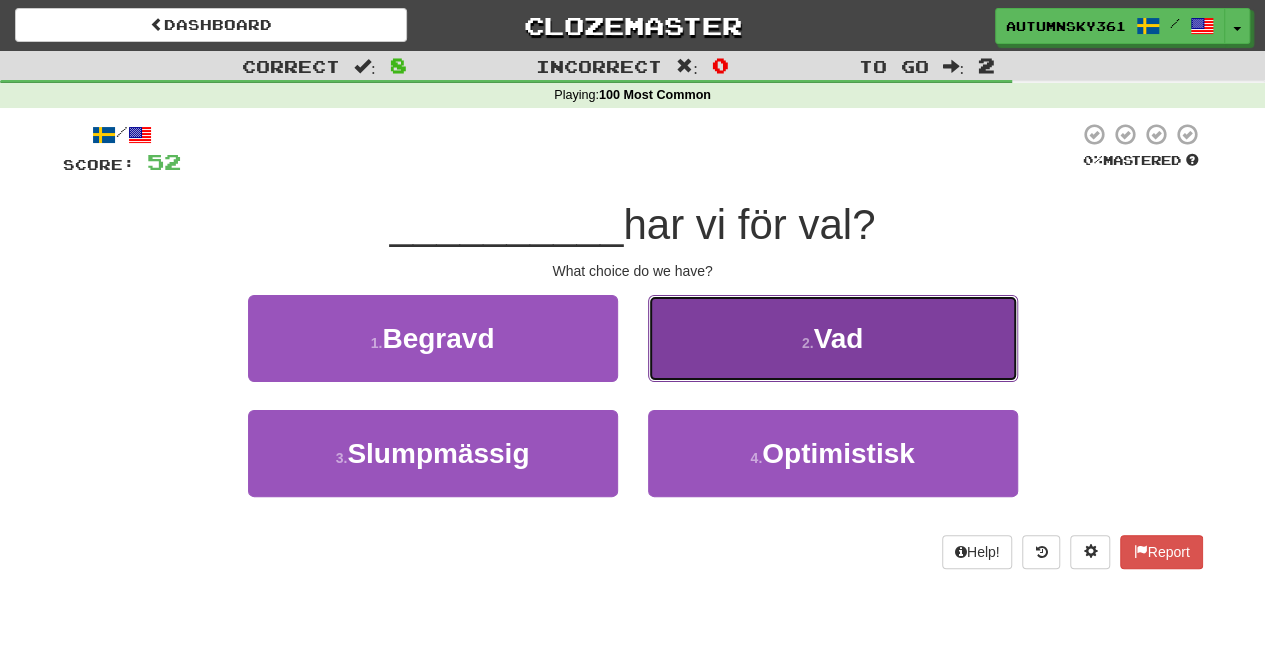 click on "2 .  Vad" at bounding box center [833, 338] 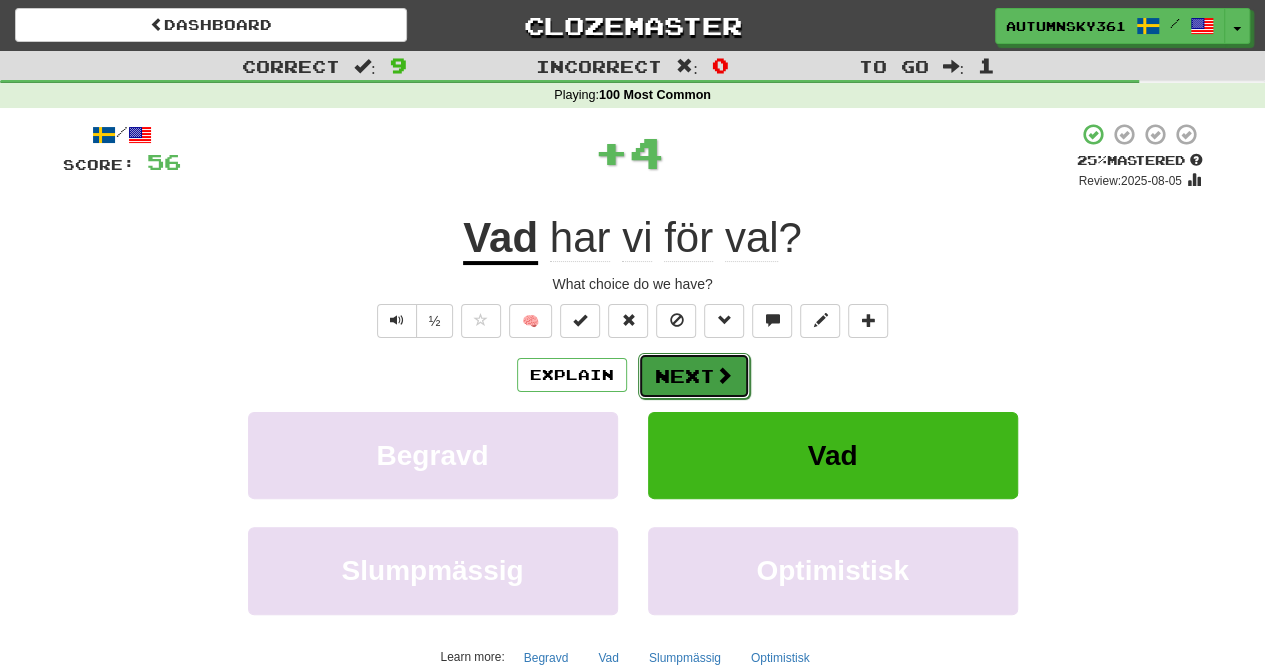 click on "Next" at bounding box center (694, 376) 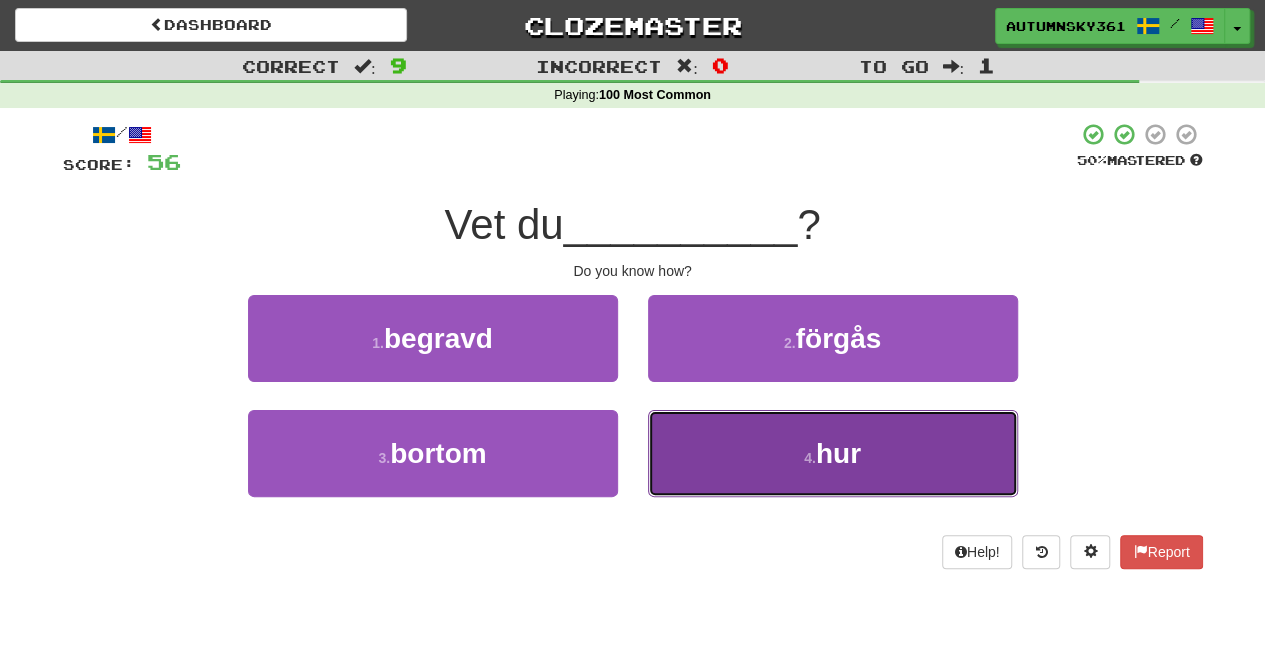 click on "4 .  hur" at bounding box center [833, 453] 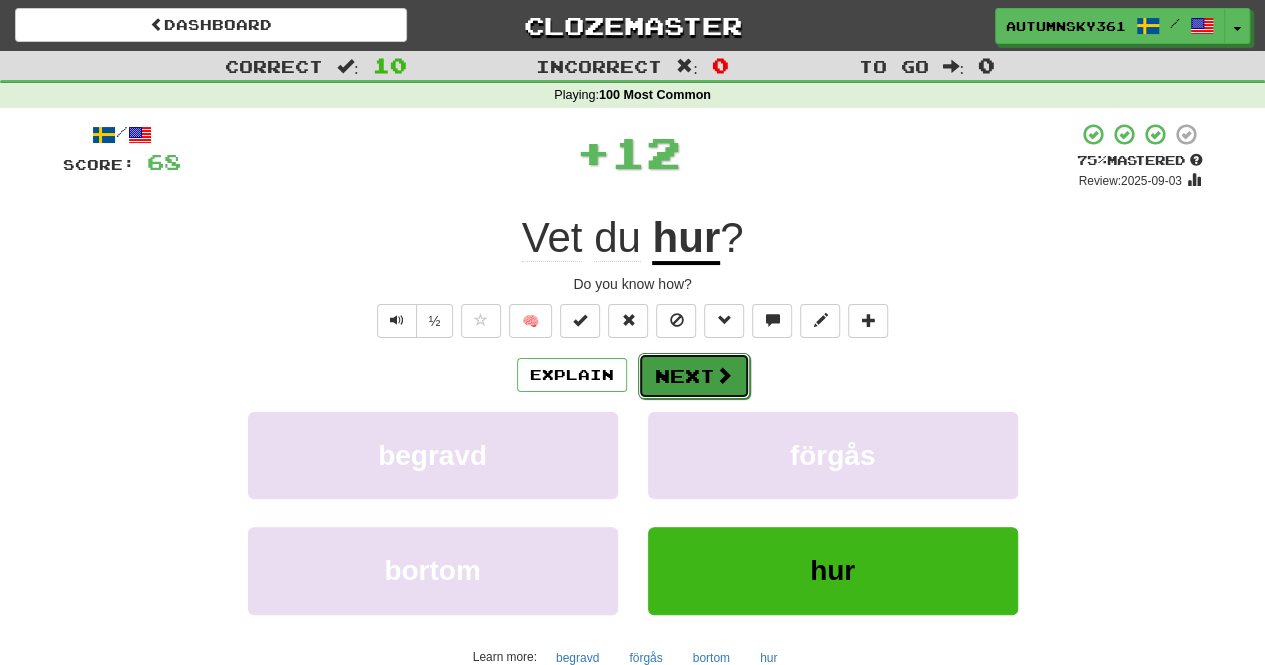 click at bounding box center (724, 375) 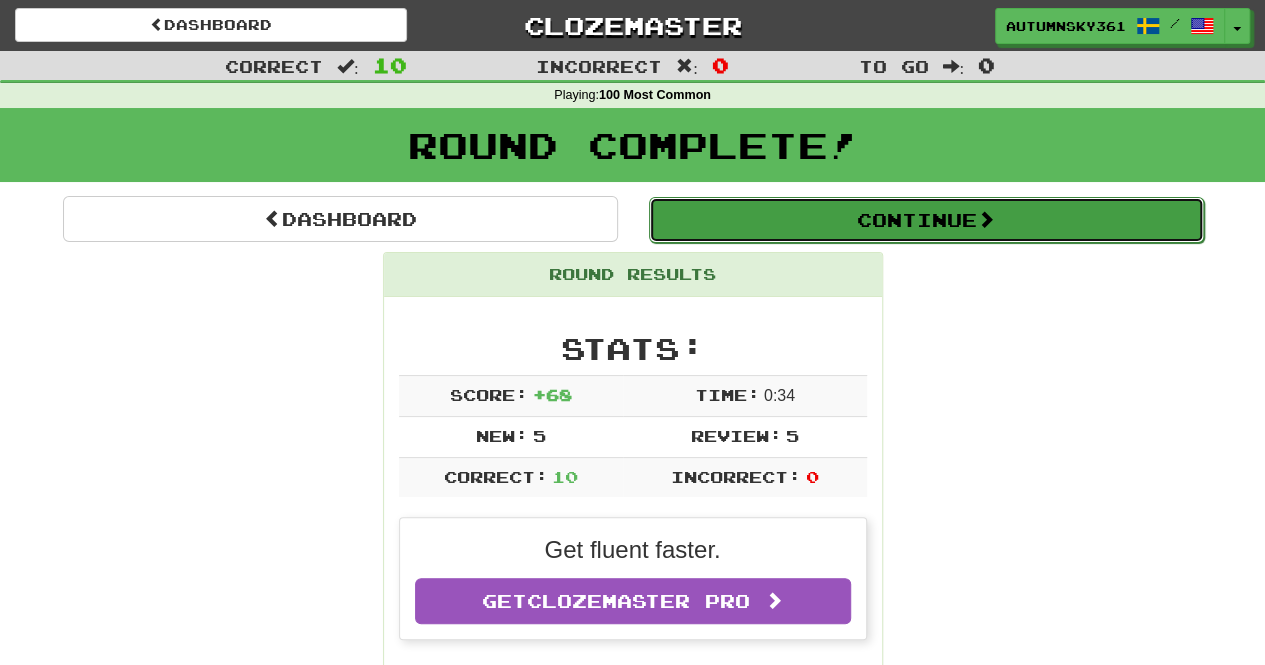 click on "Continue" at bounding box center (926, 220) 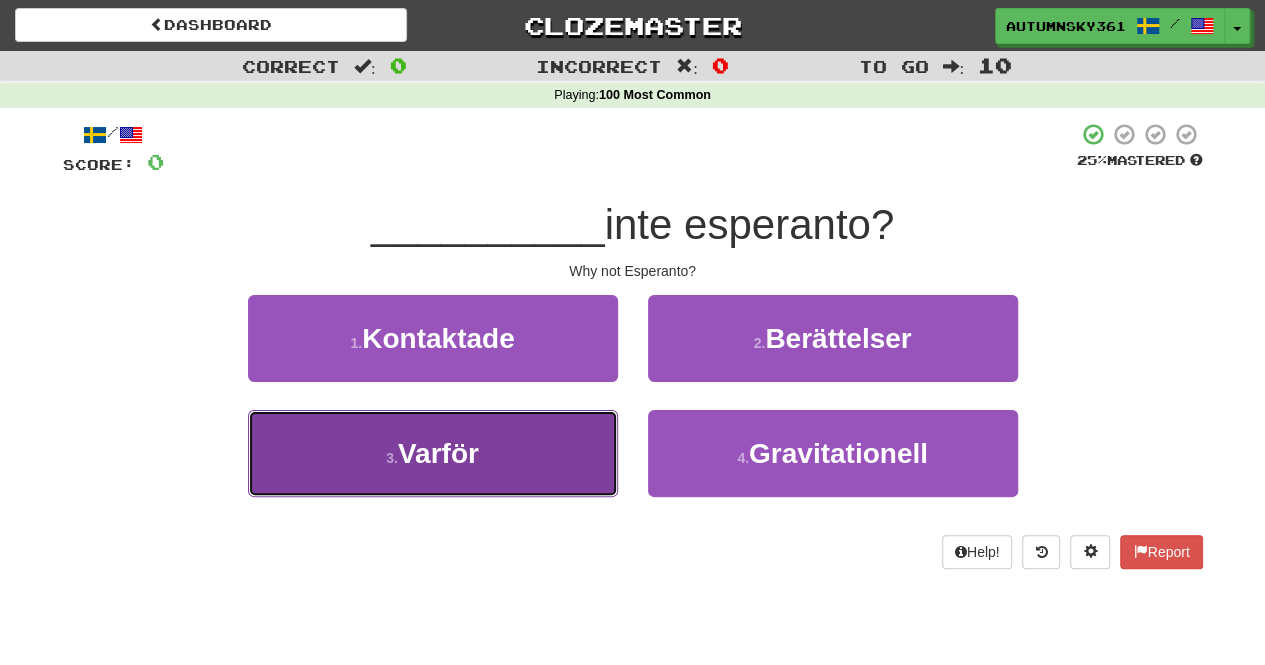 click on "3 .  Varför" at bounding box center [433, 453] 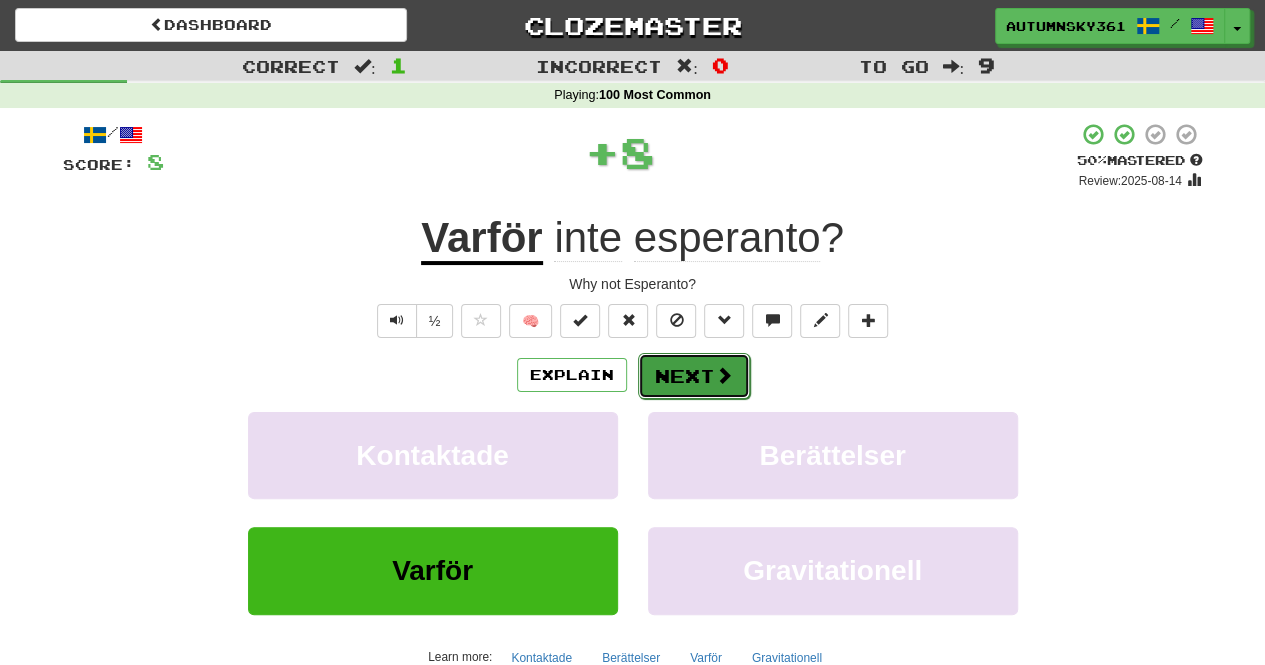 click on "Next" at bounding box center (694, 376) 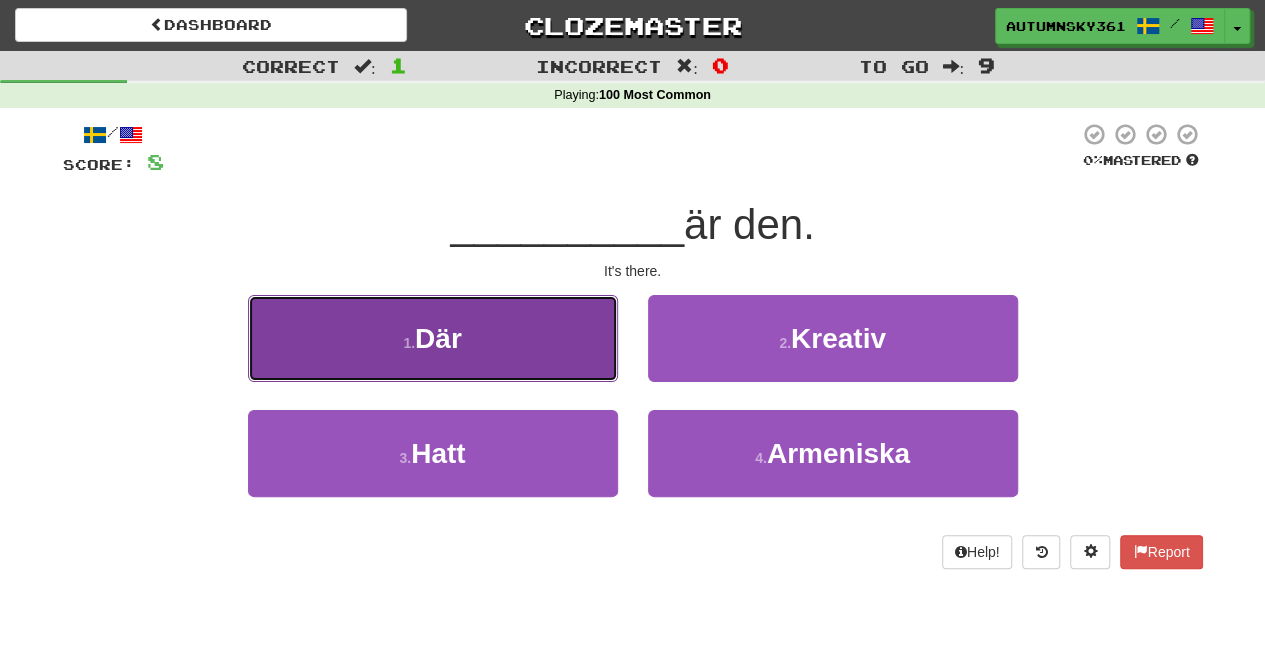 click on "1 .  Där" at bounding box center [433, 338] 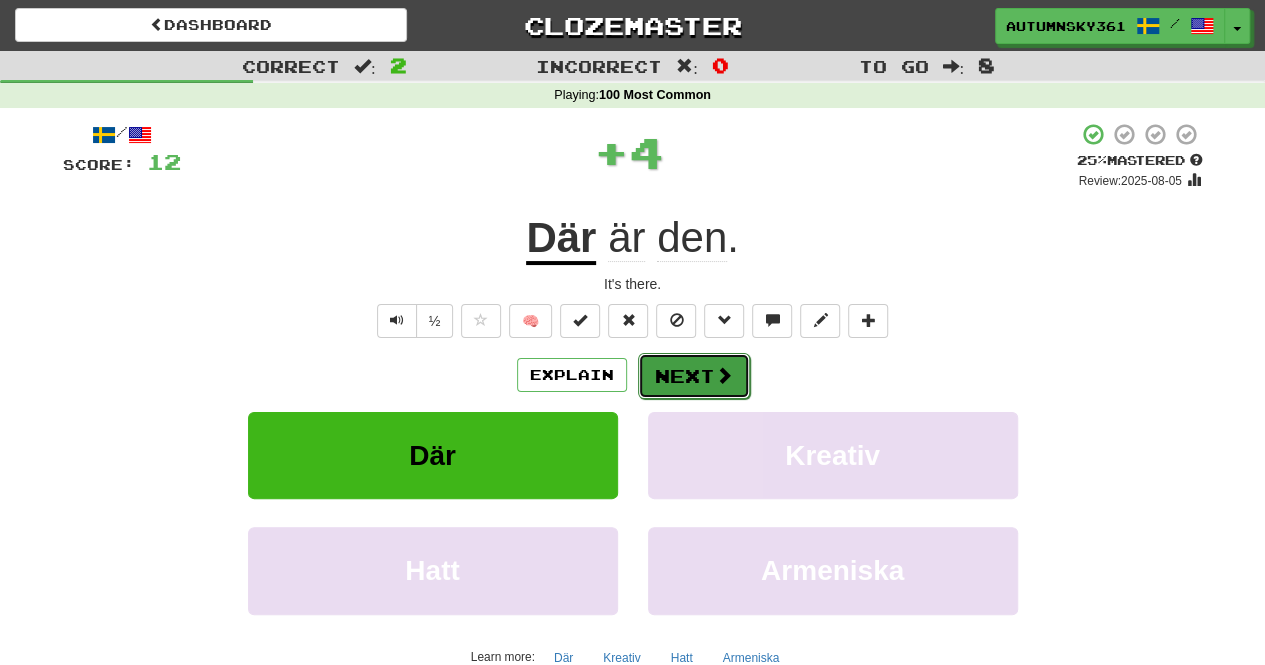 click on "Next" at bounding box center (694, 376) 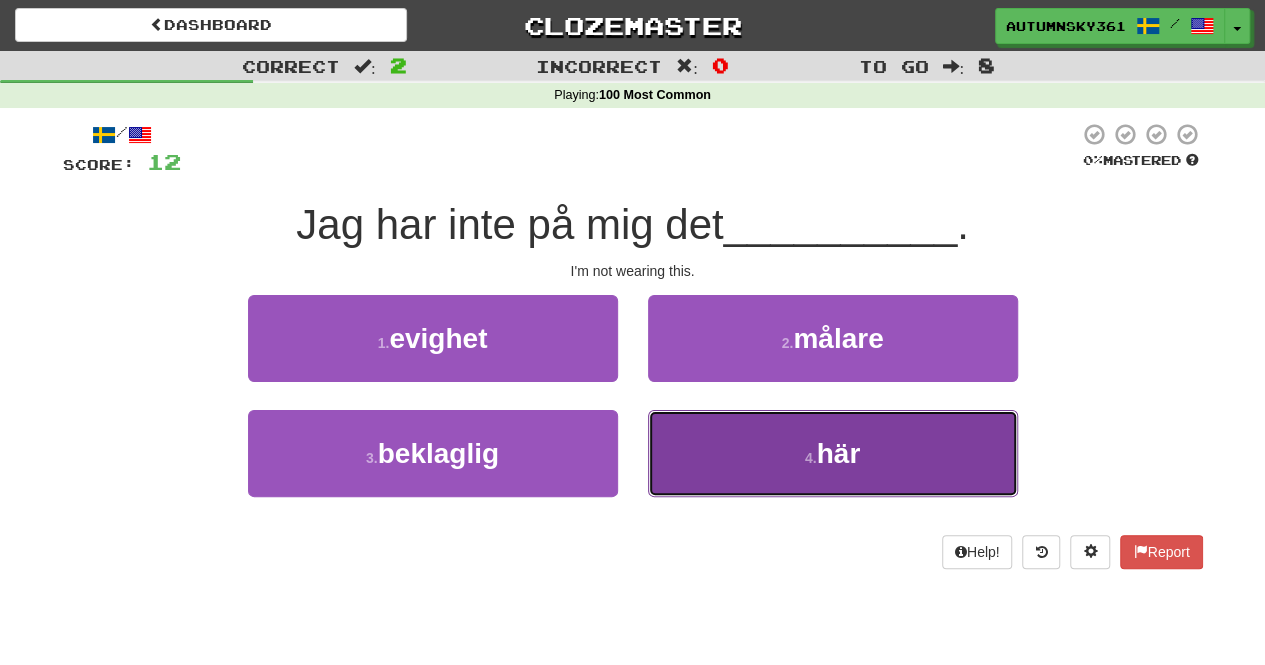 click on "4 .  här" at bounding box center (833, 453) 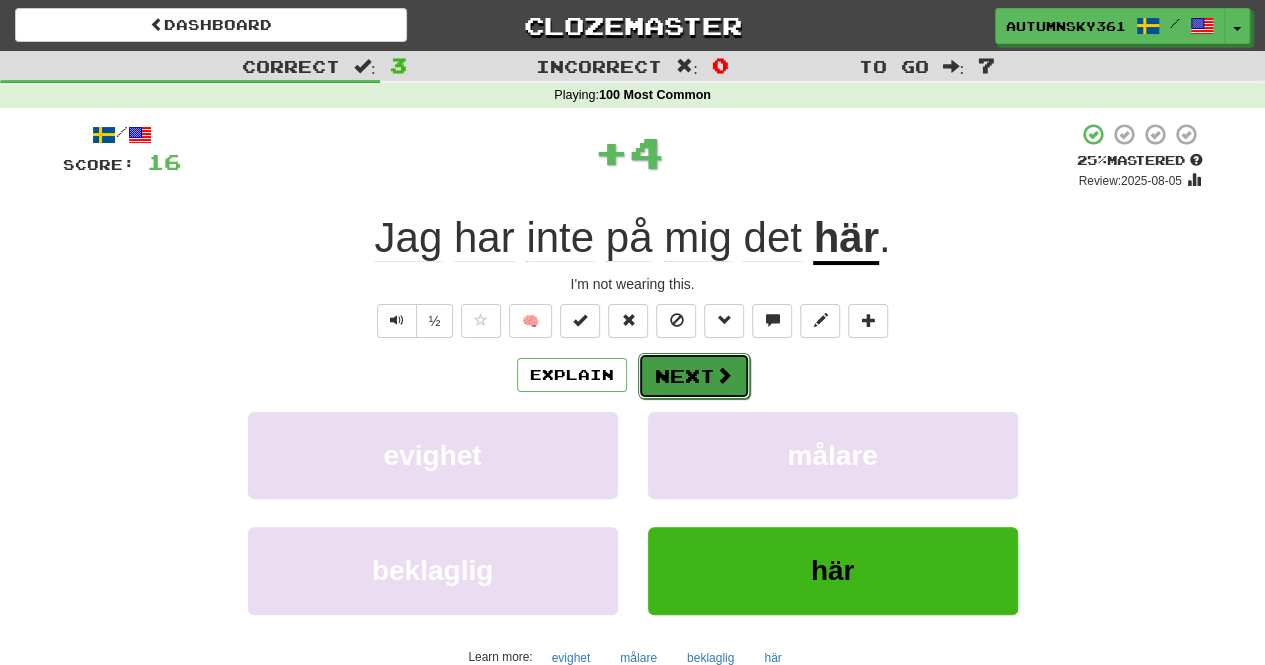 click on "Next" at bounding box center (694, 376) 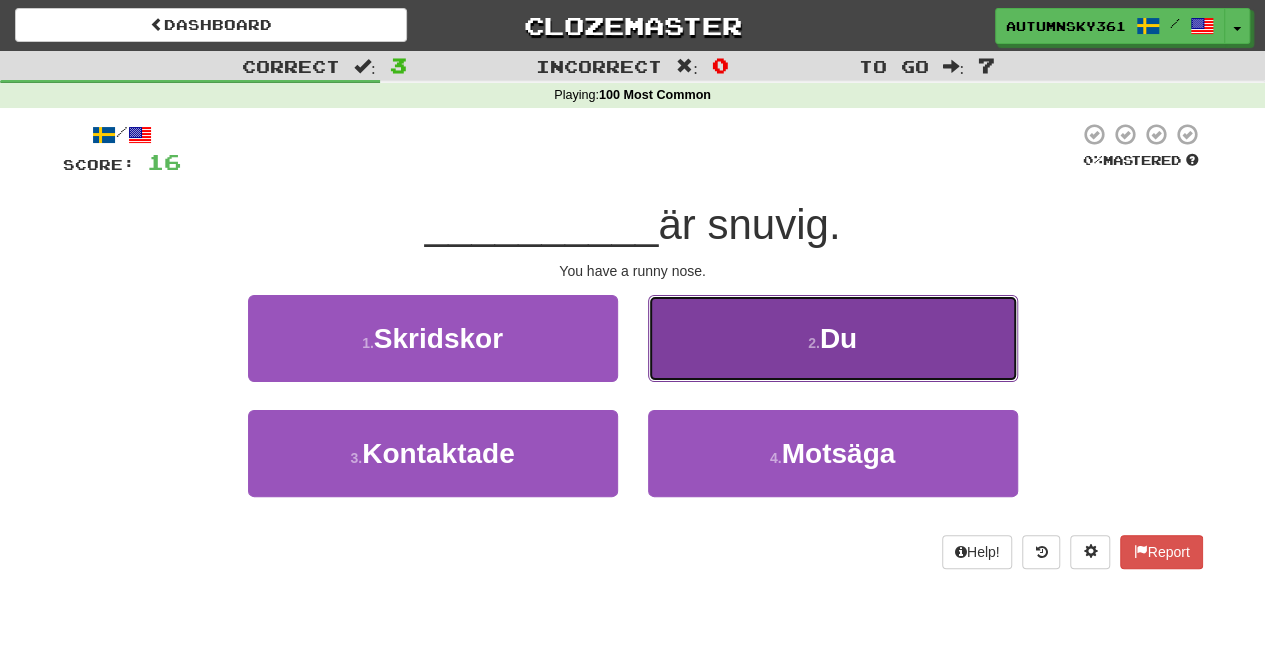 click on "2 .  Du" at bounding box center (833, 338) 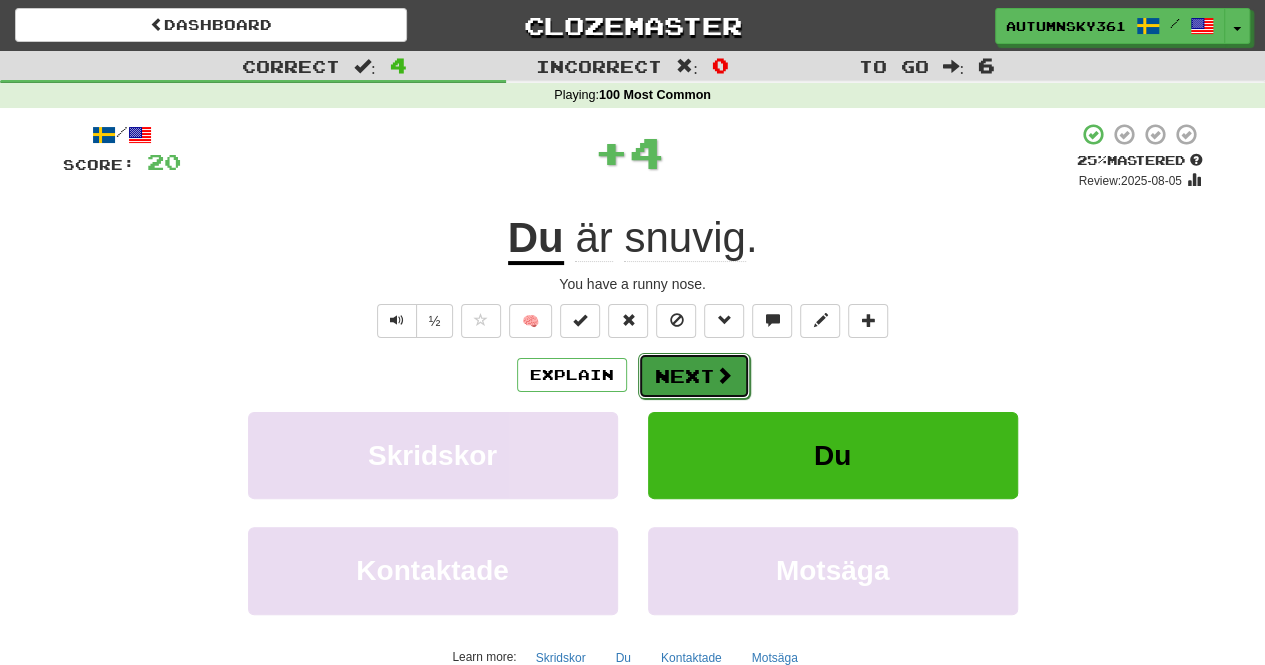 click on "Next" at bounding box center [694, 376] 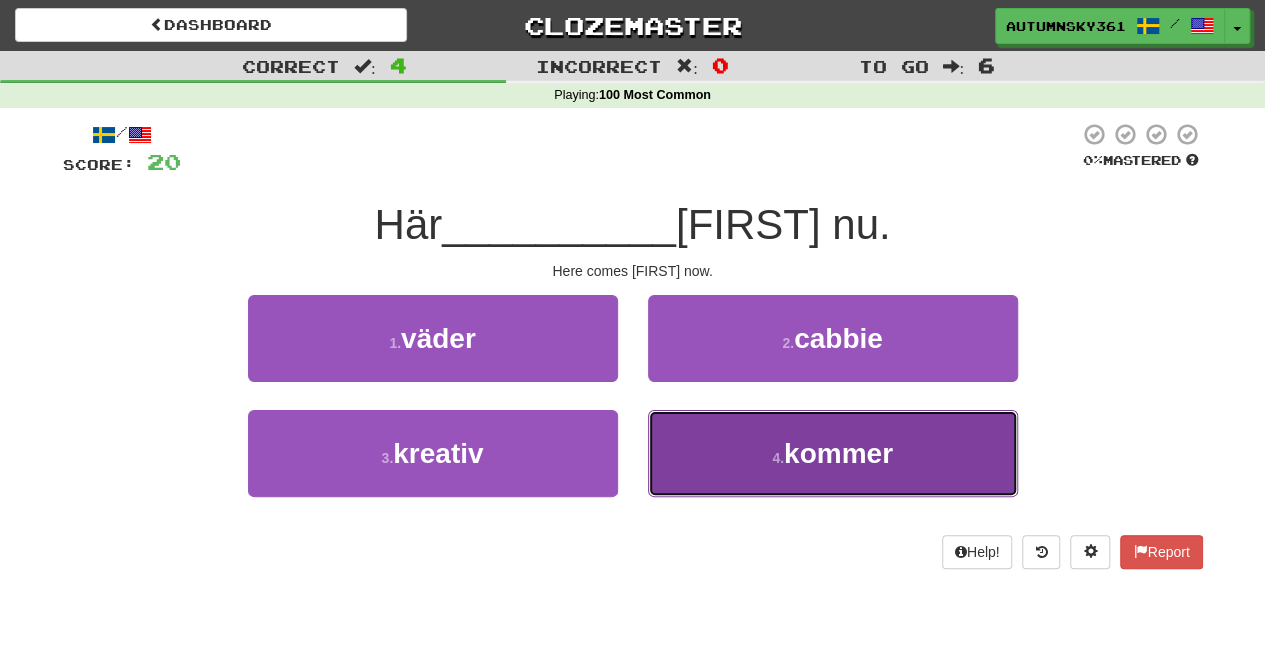 click on "4 .  kommer" at bounding box center [833, 453] 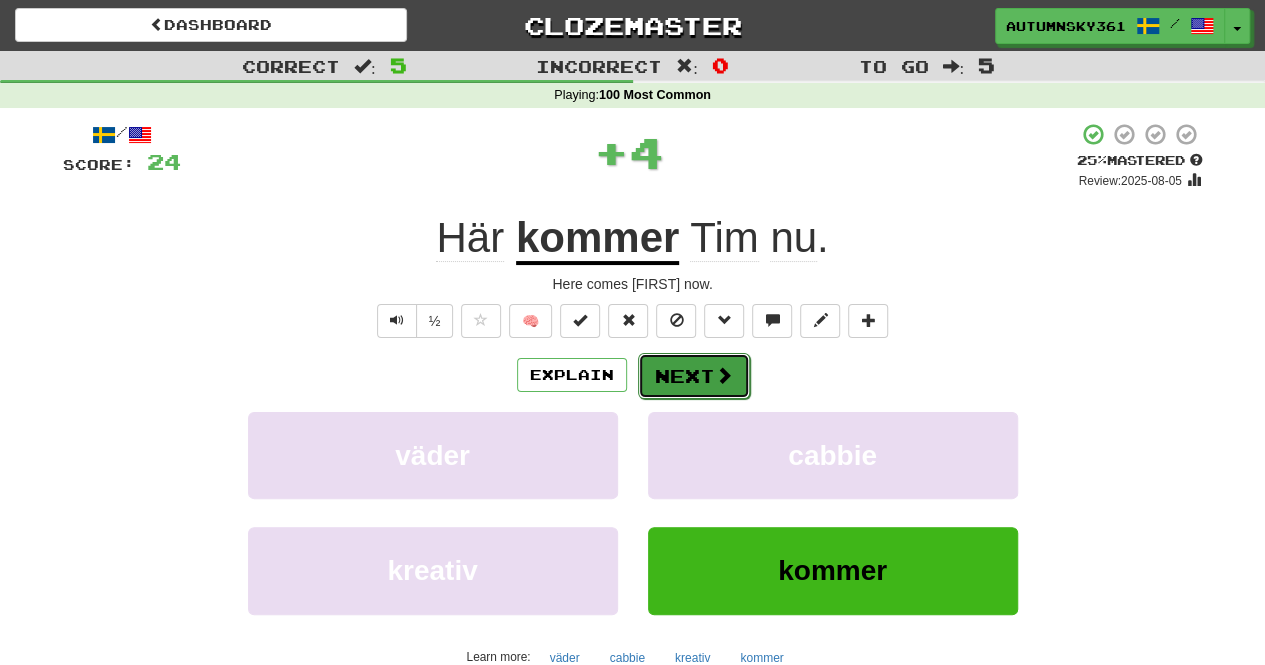 click on "Next" at bounding box center [694, 376] 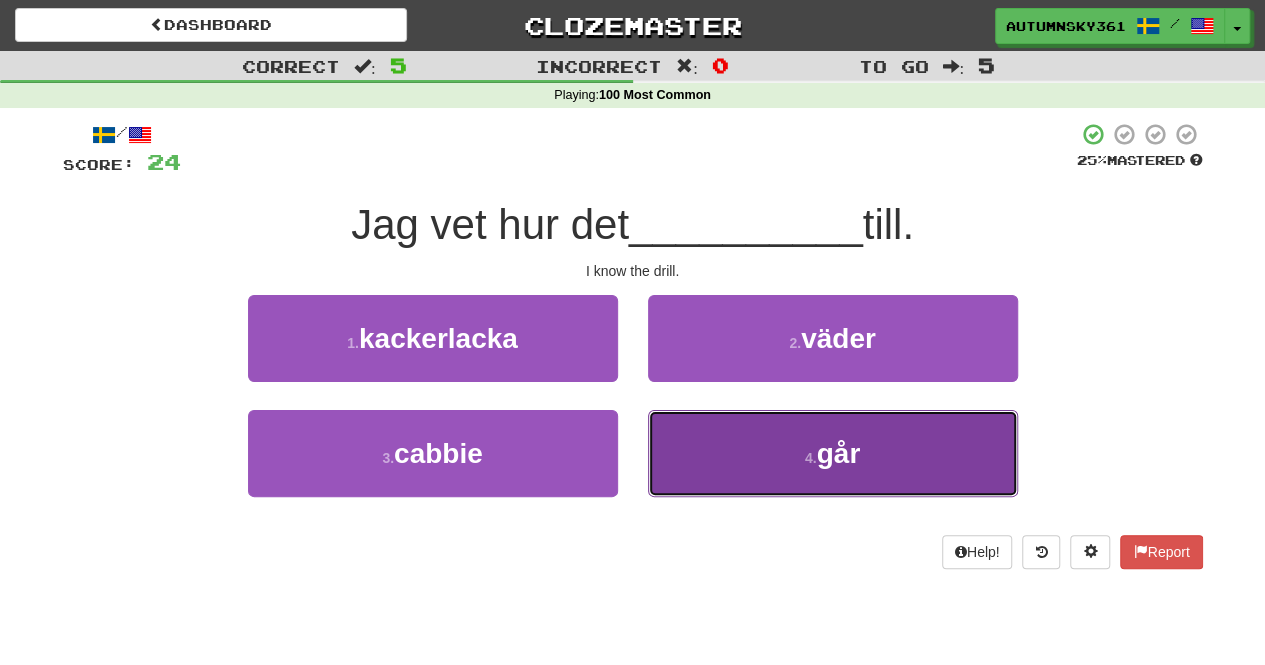 click on "4 .  går" at bounding box center (833, 453) 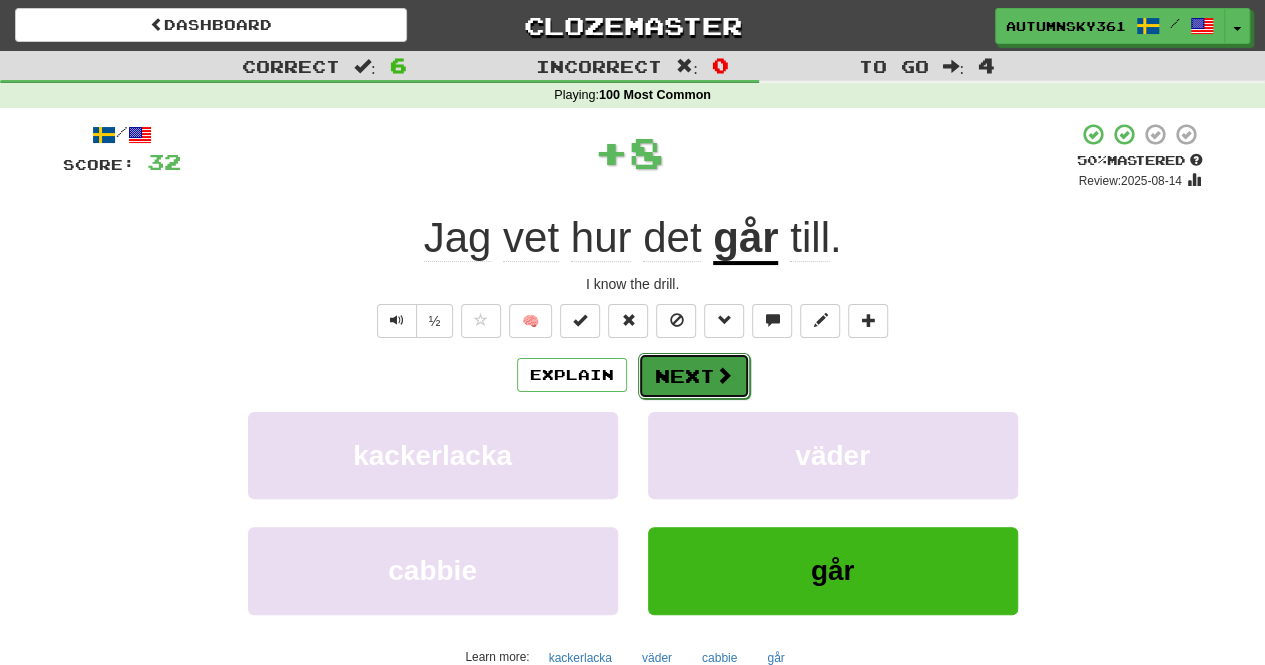 click on "Next" at bounding box center (694, 376) 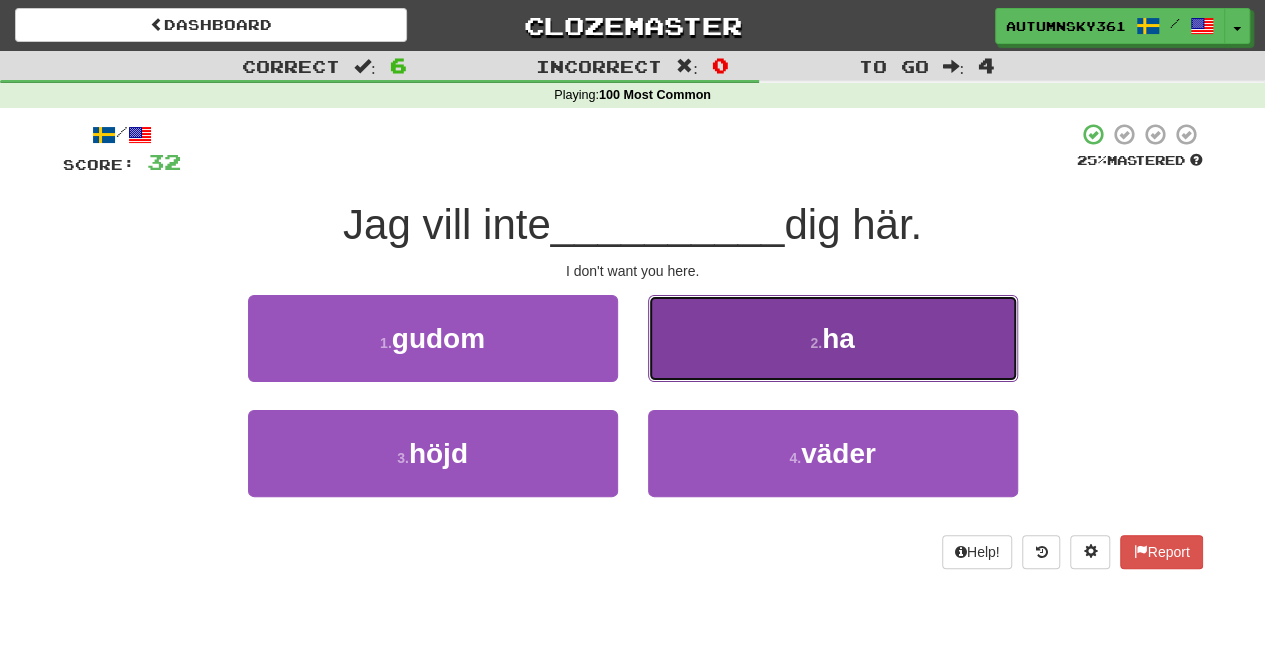 click on "2 .  ha" at bounding box center (833, 338) 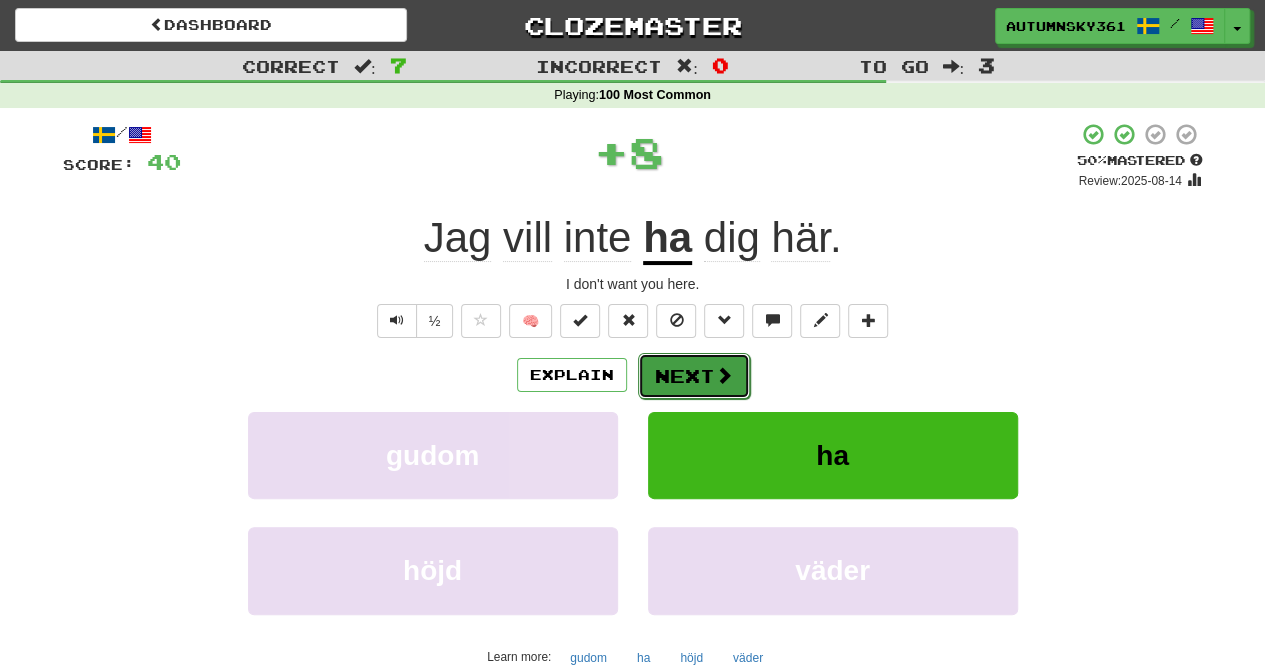 click on "Next" at bounding box center (694, 376) 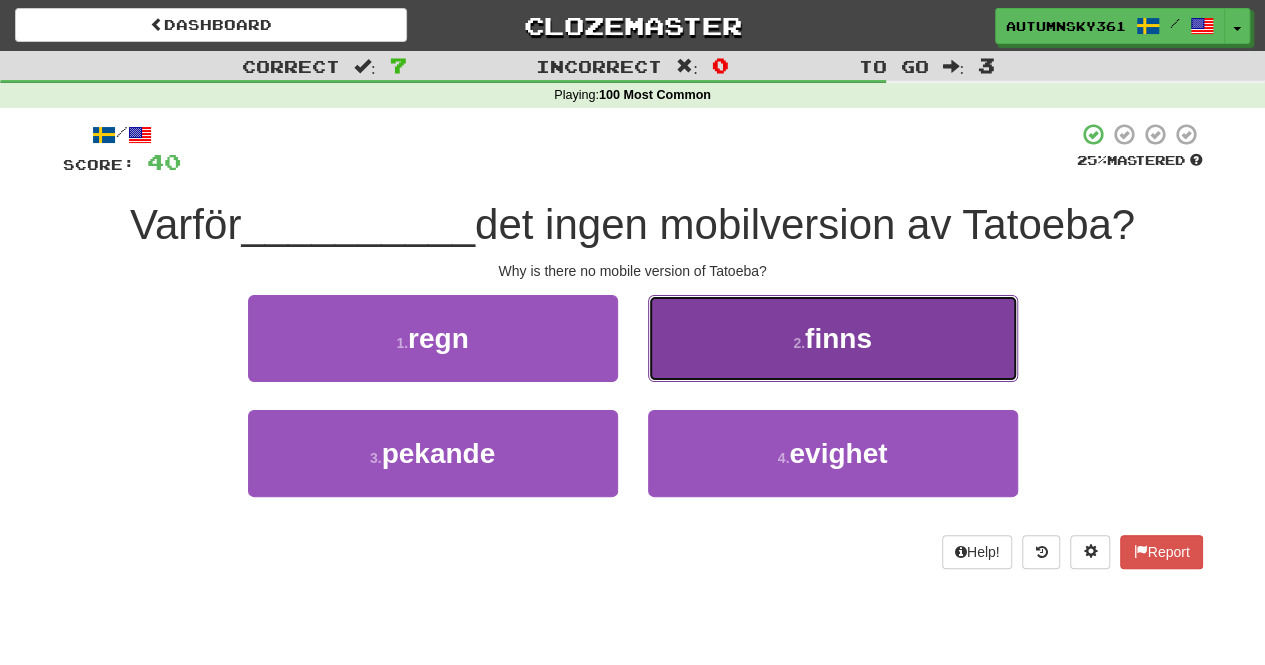 click on "2 .  finns" at bounding box center (833, 338) 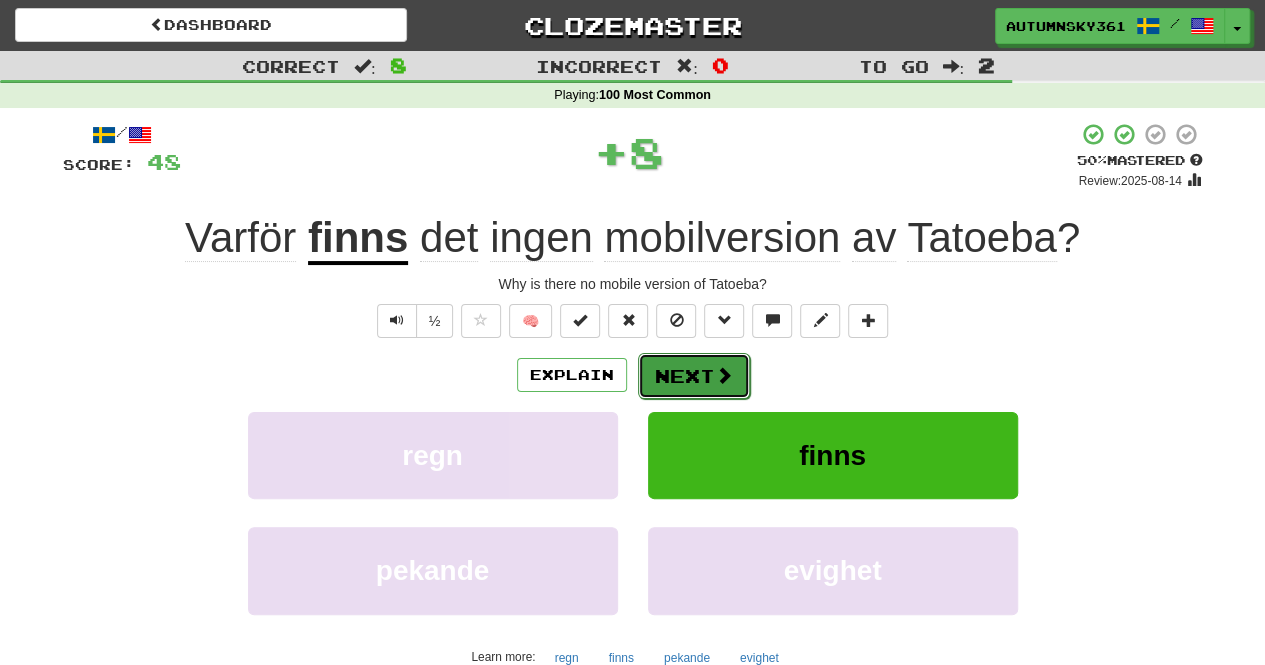 click on "Next" at bounding box center (694, 376) 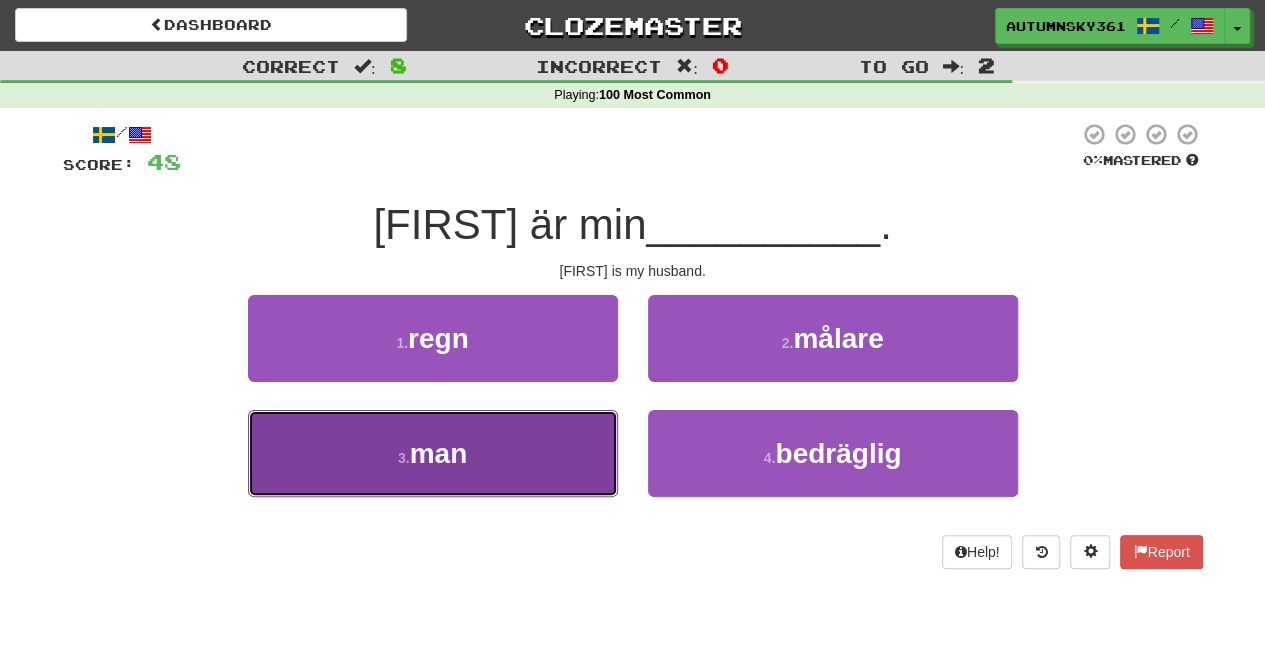 click on "3 .  man" at bounding box center [433, 453] 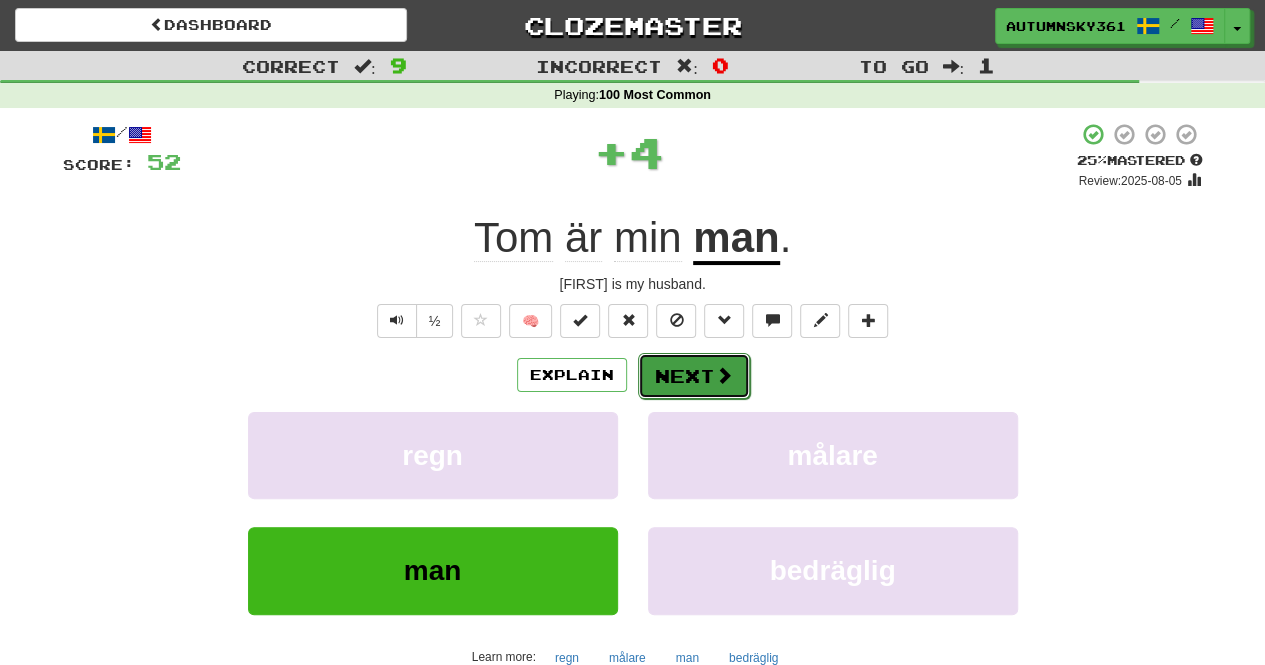click at bounding box center [724, 375] 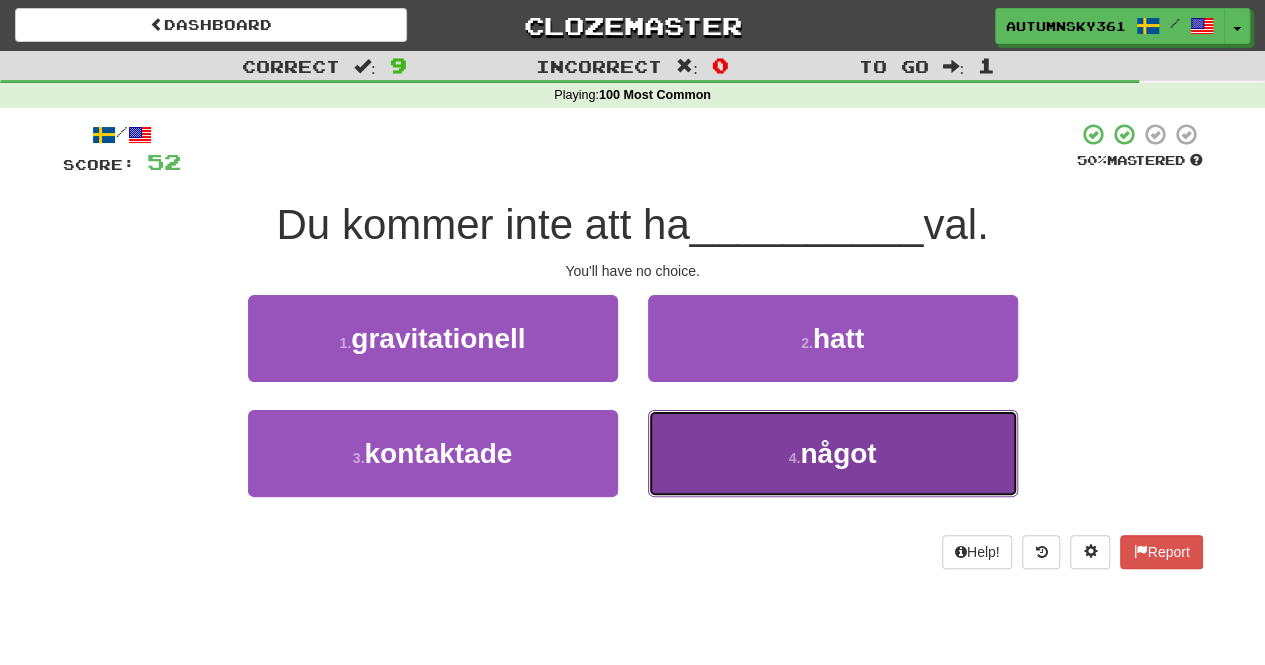 click on "4 .  något" at bounding box center (833, 453) 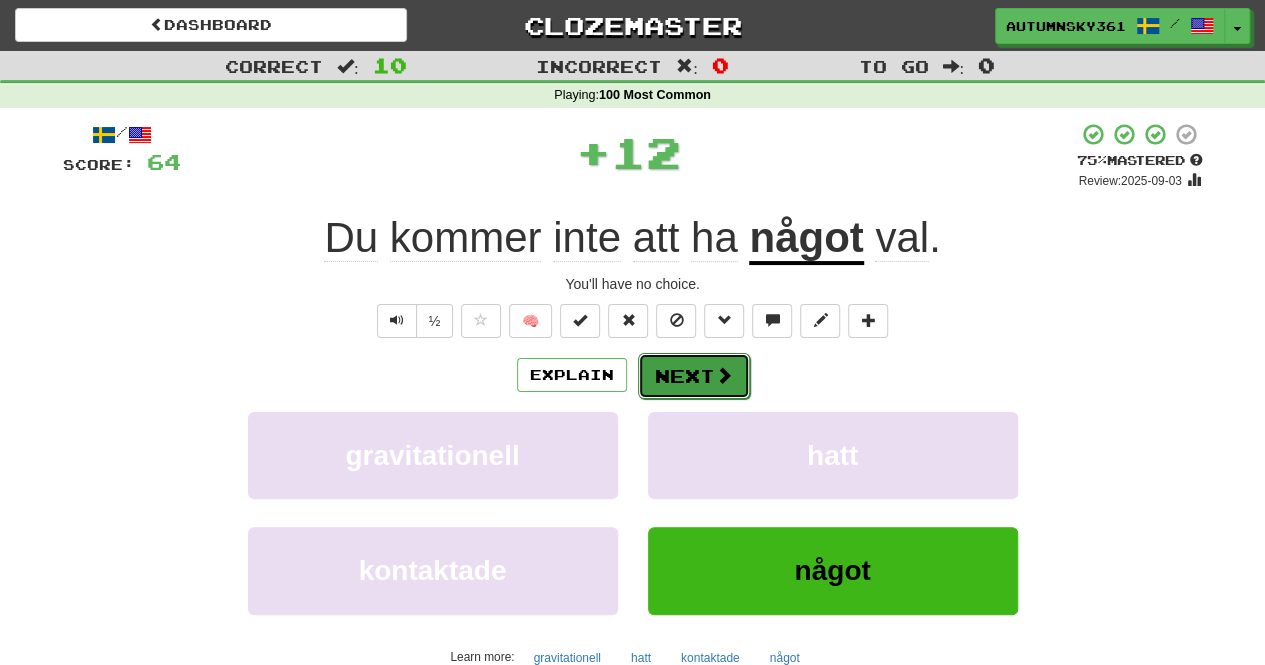 click on "Next" at bounding box center (694, 376) 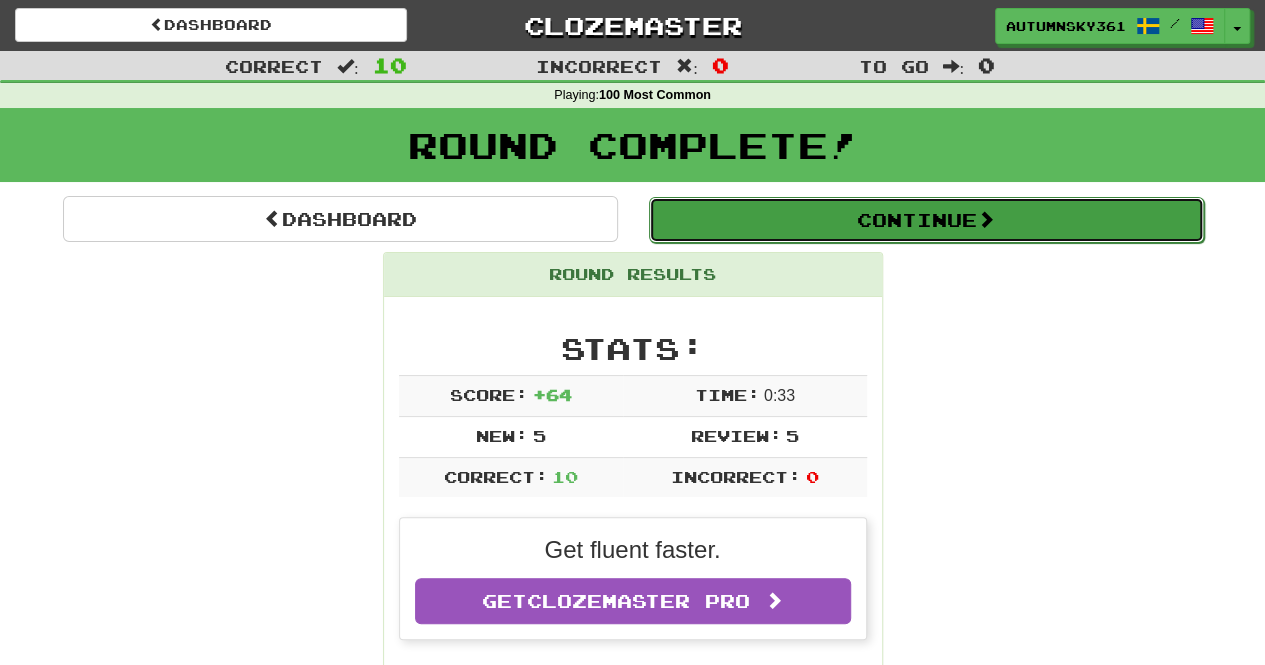 click on "Continue" at bounding box center [926, 220] 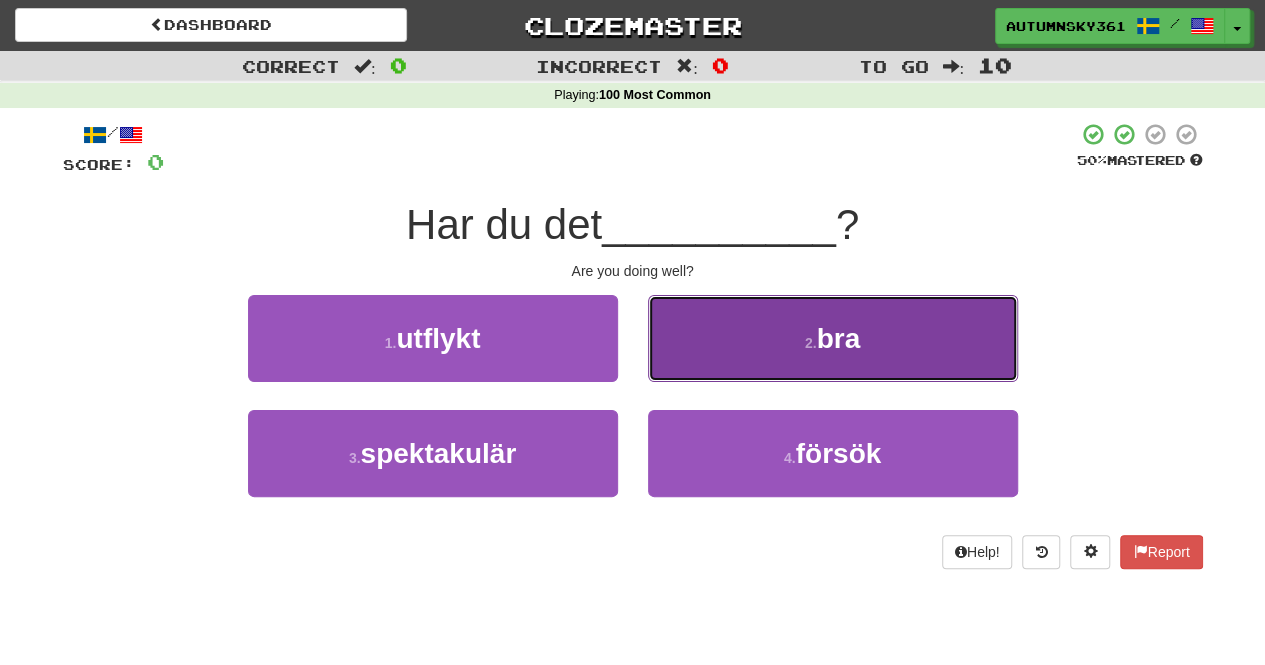 click on "2 .  bra" at bounding box center (833, 338) 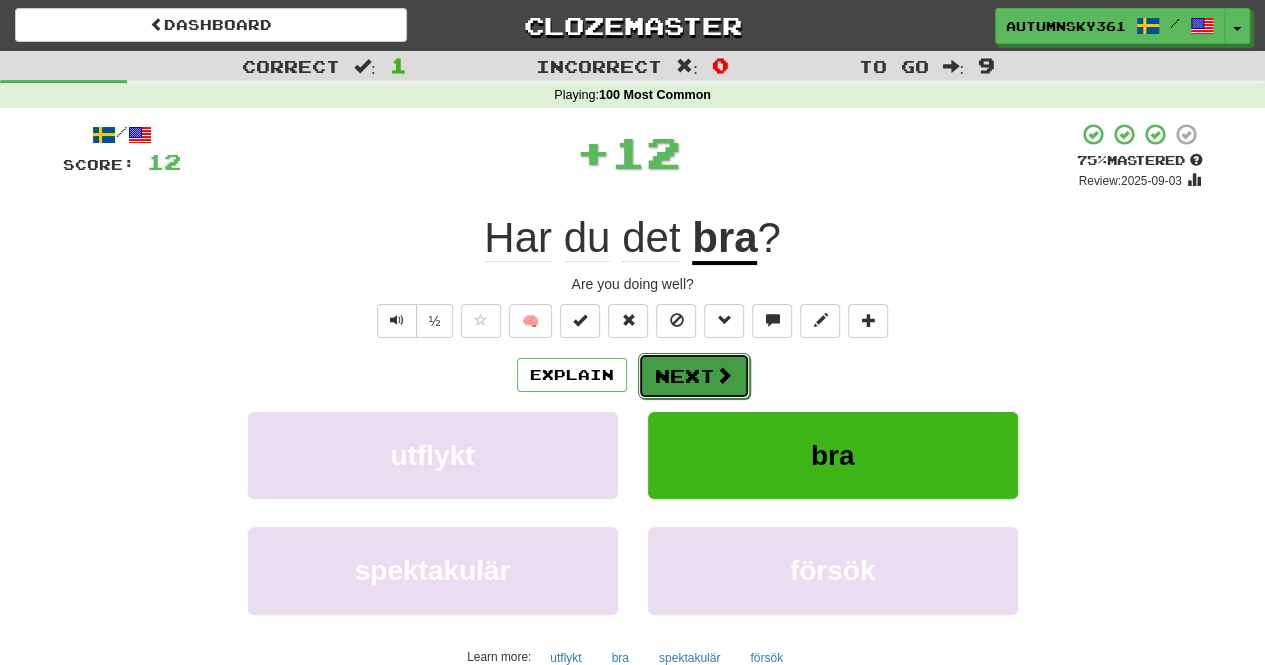 click on "Next" at bounding box center (694, 376) 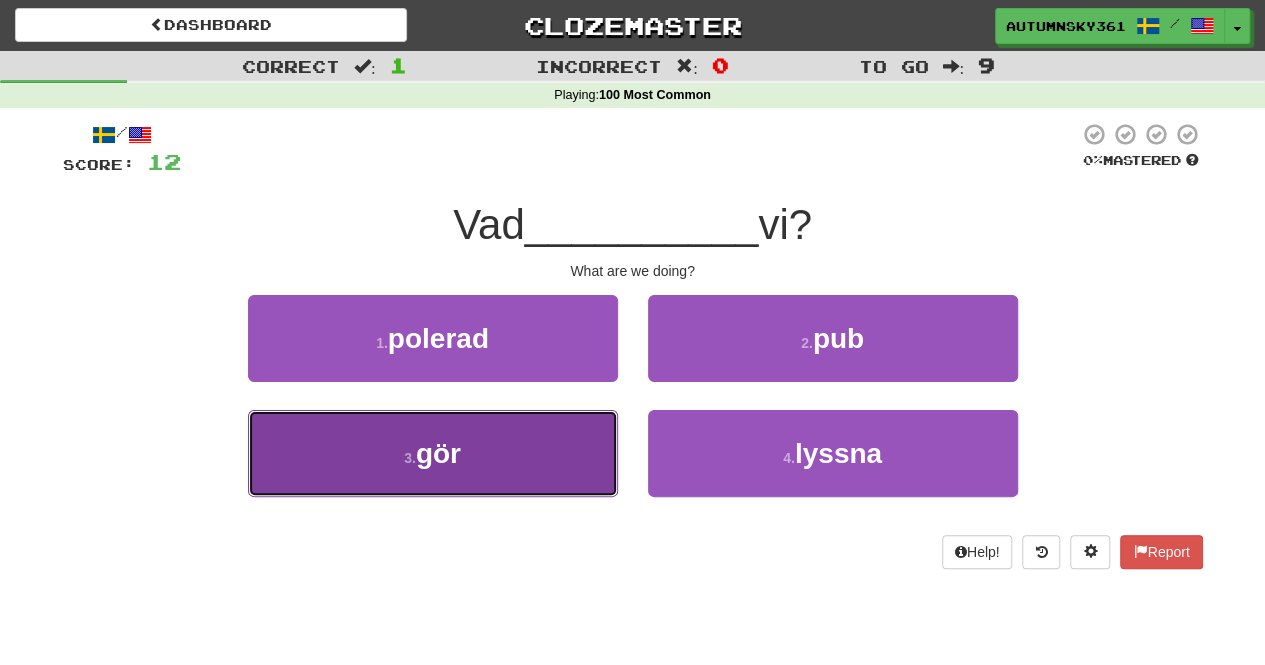 click on "3 .  gör" at bounding box center (433, 453) 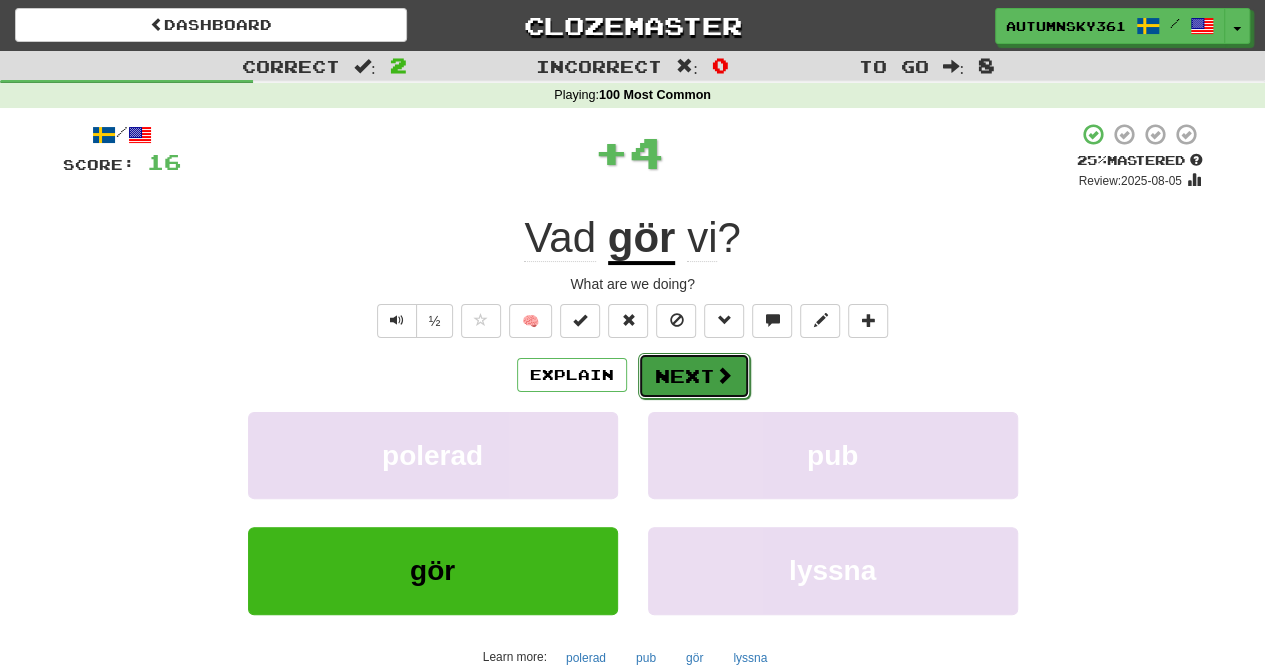 click on "Next" at bounding box center [694, 376] 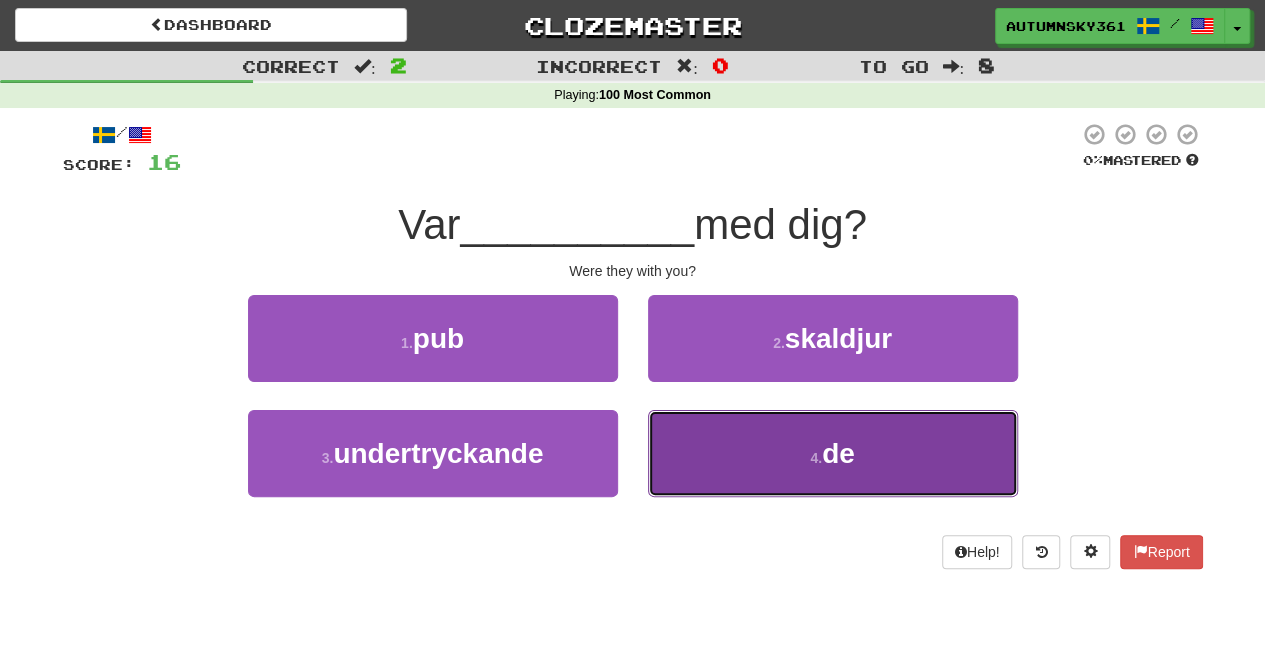 click on "4 .  de" at bounding box center (833, 453) 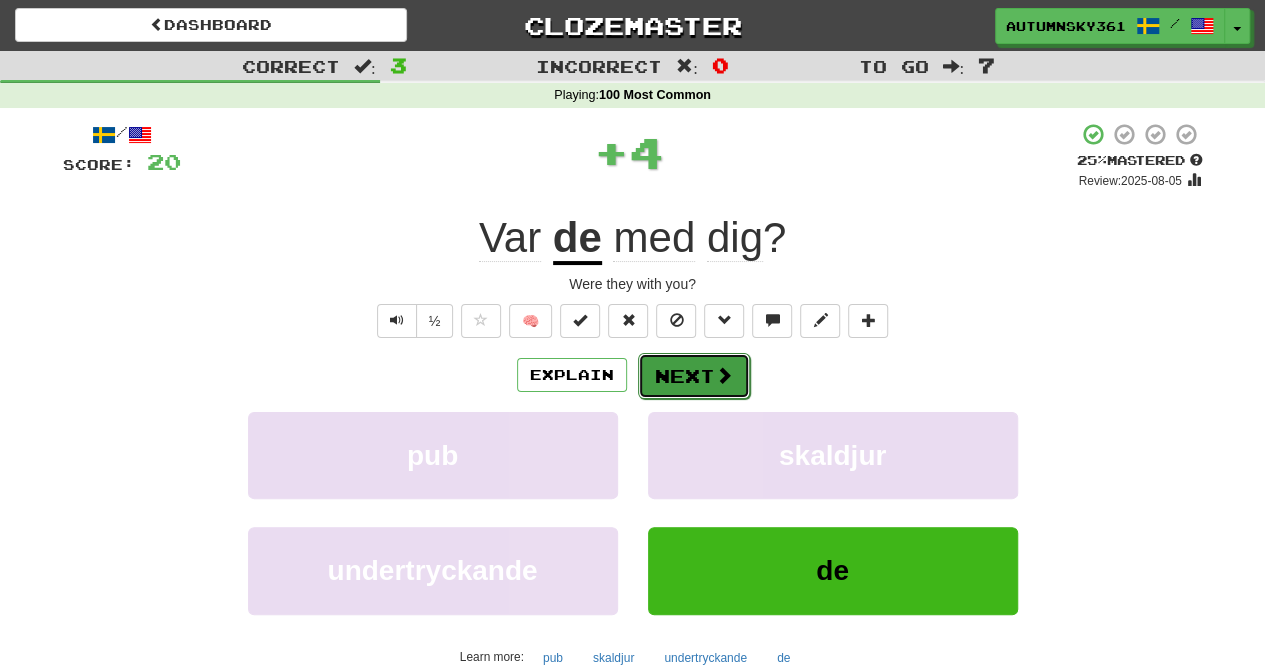click at bounding box center [724, 375] 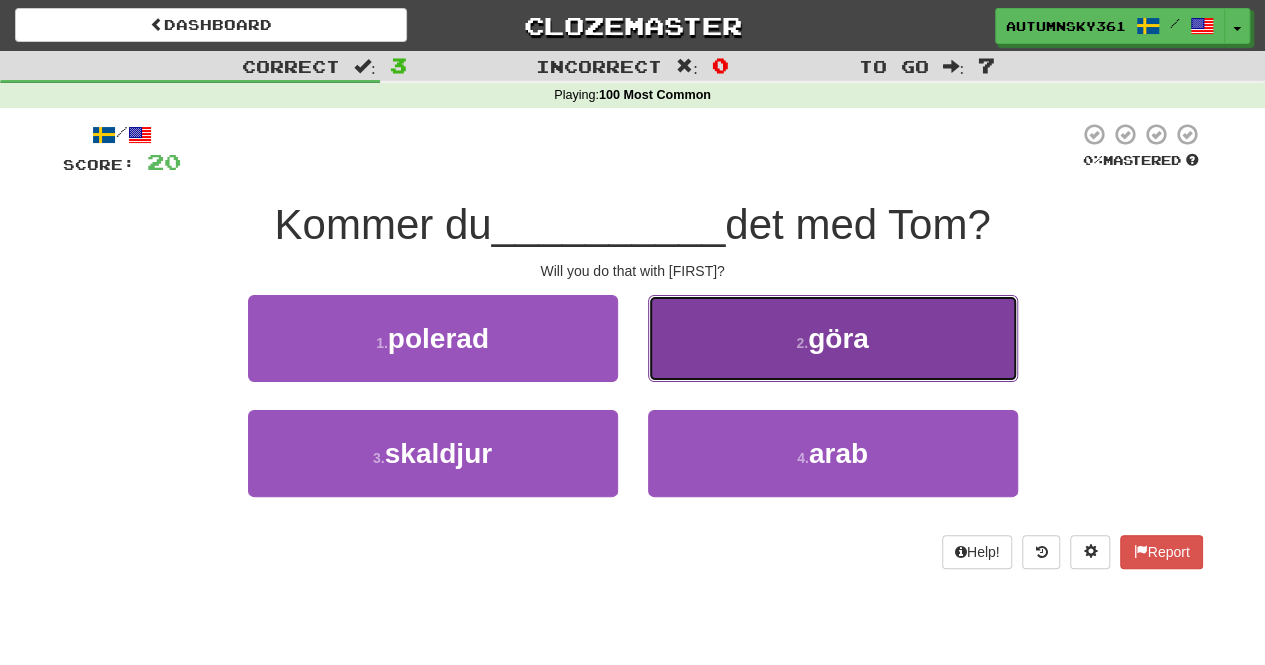 click on "2 .  göra" at bounding box center (833, 338) 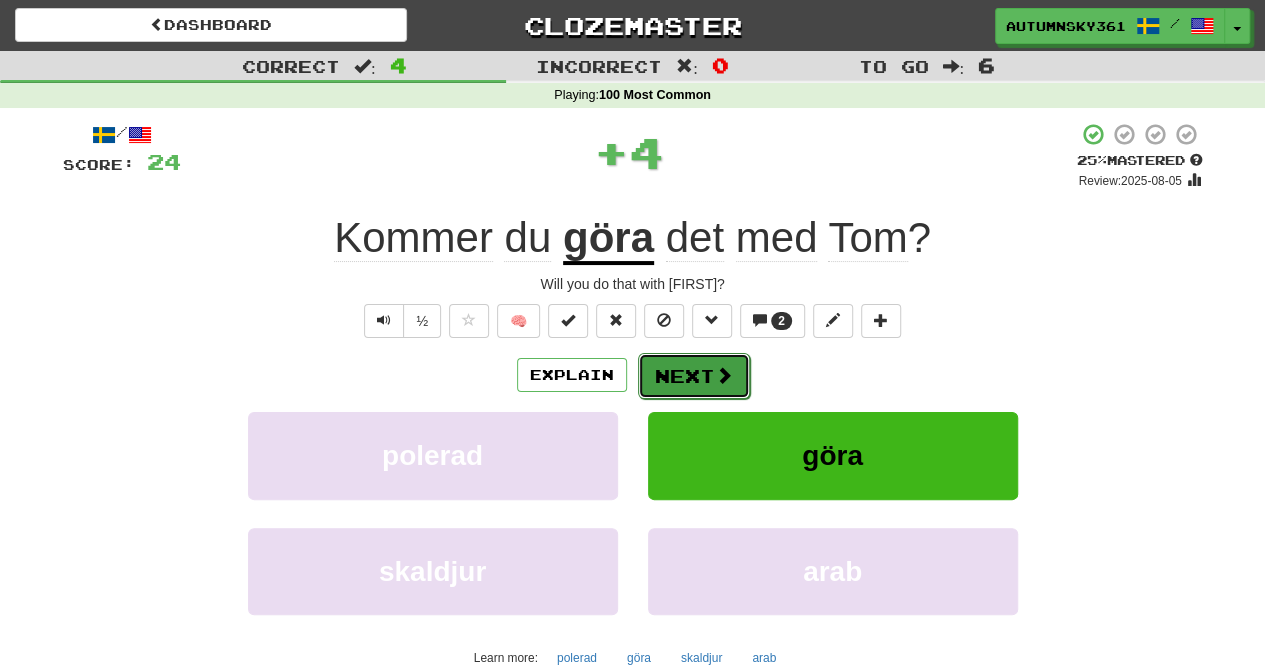 click on "Next" at bounding box center (694, 376) 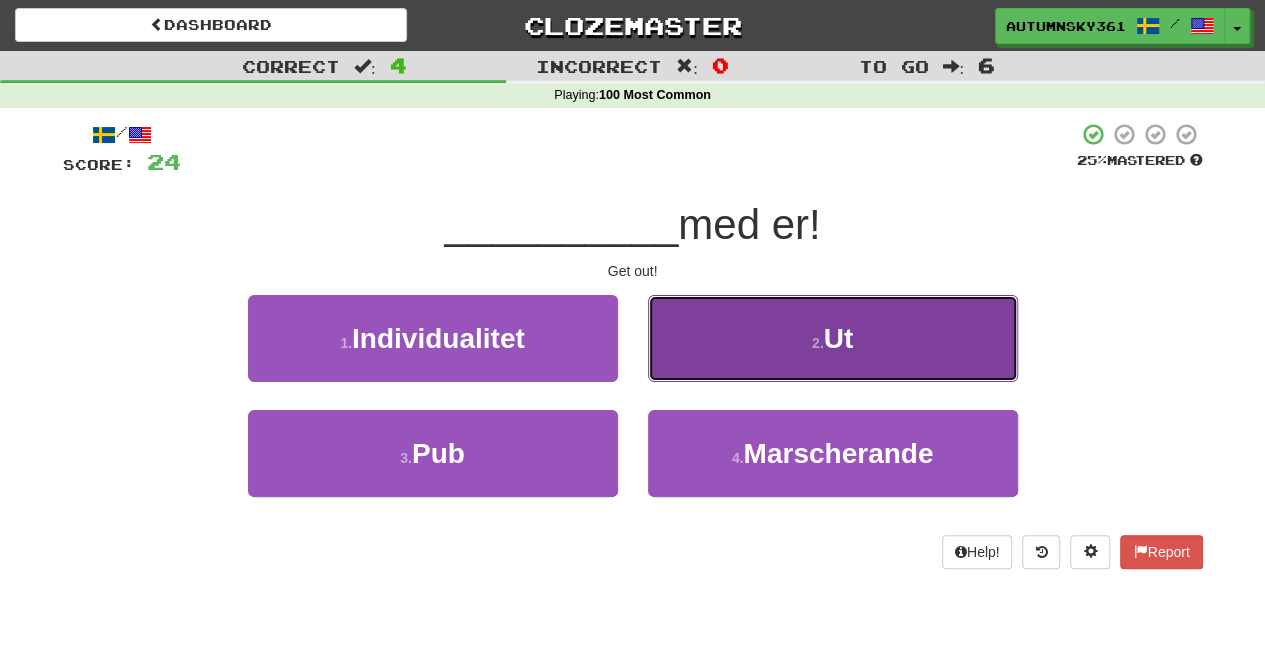 click on "2 .  Ut" at bounding box center (833, 338) 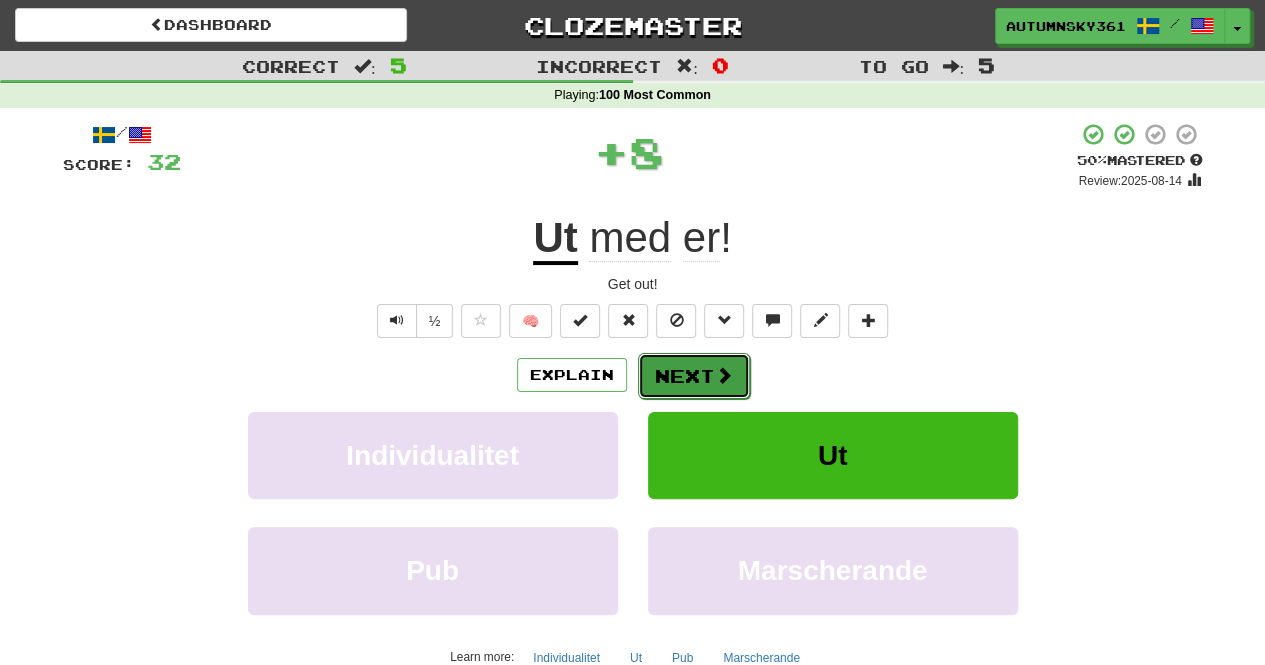 click on "Next" at bounding box center (694, 376) 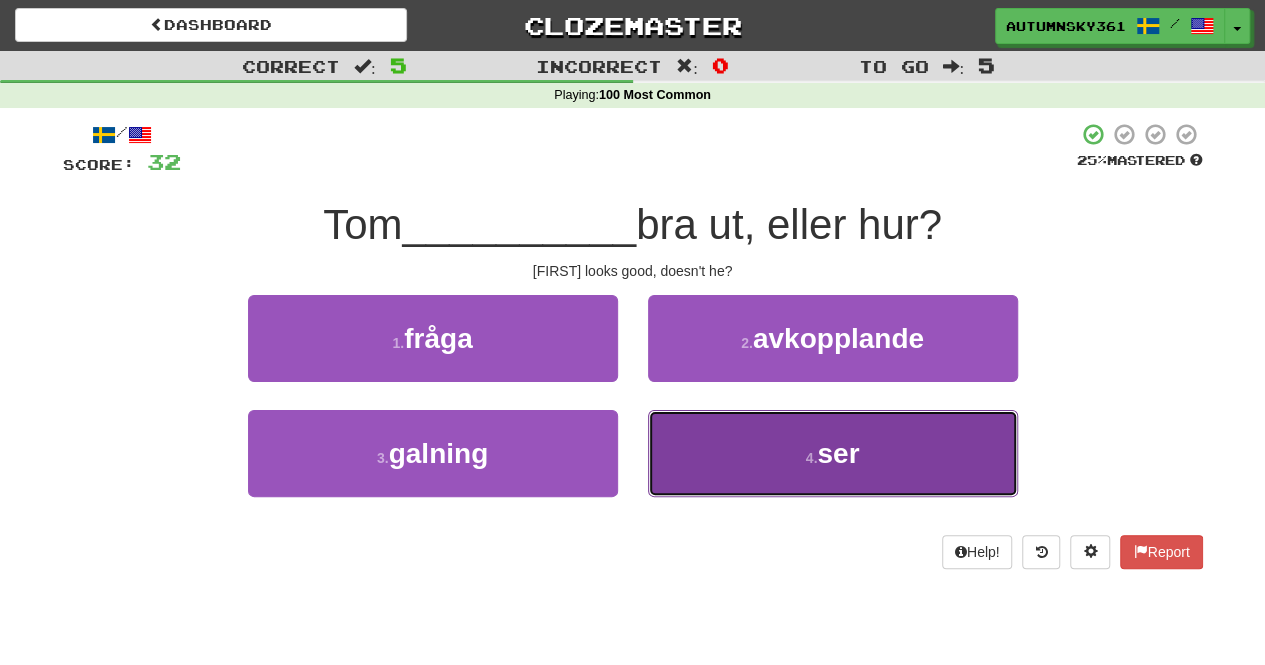 click on "4 .  ser" at bounding box center [833, 453] 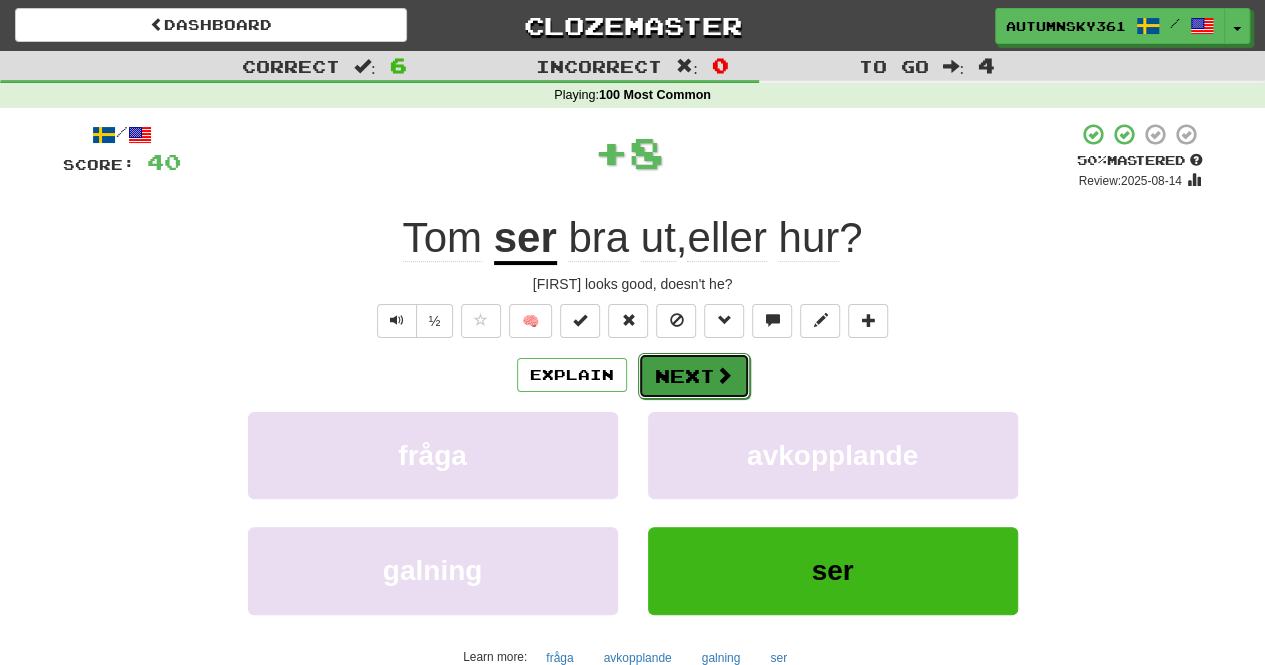 click on "Next" at bounding box center (694, 376) 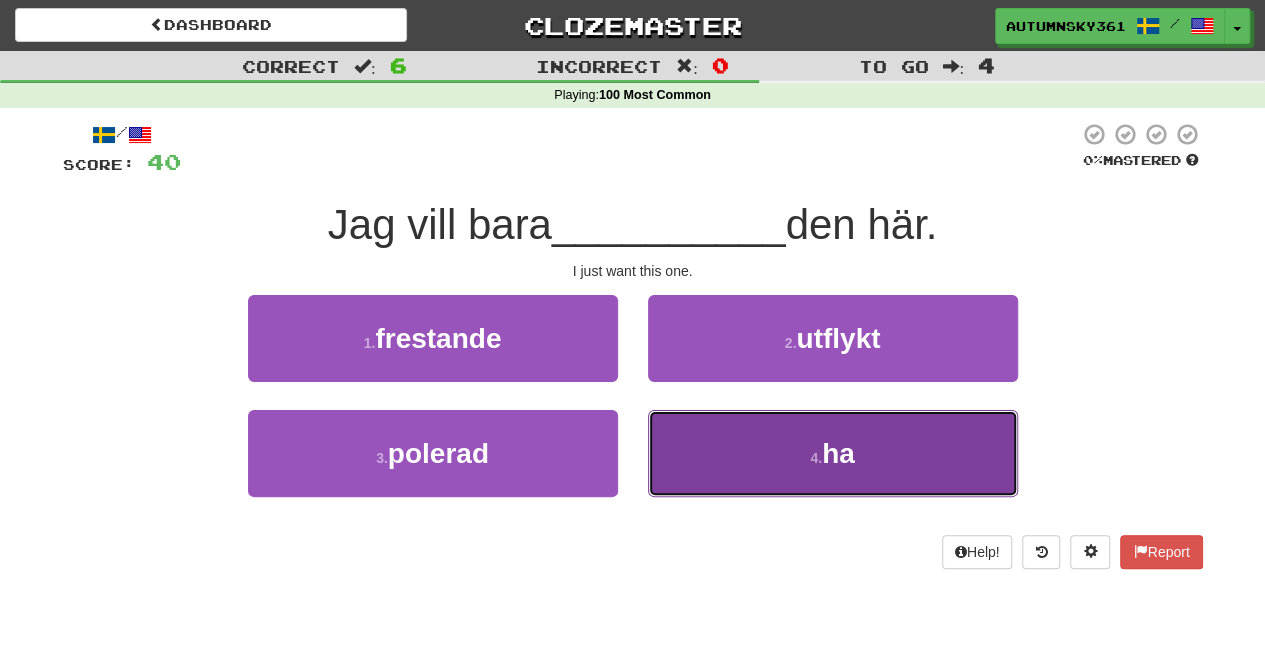 click on "4 .  ha" at bounding box center [833, 453] 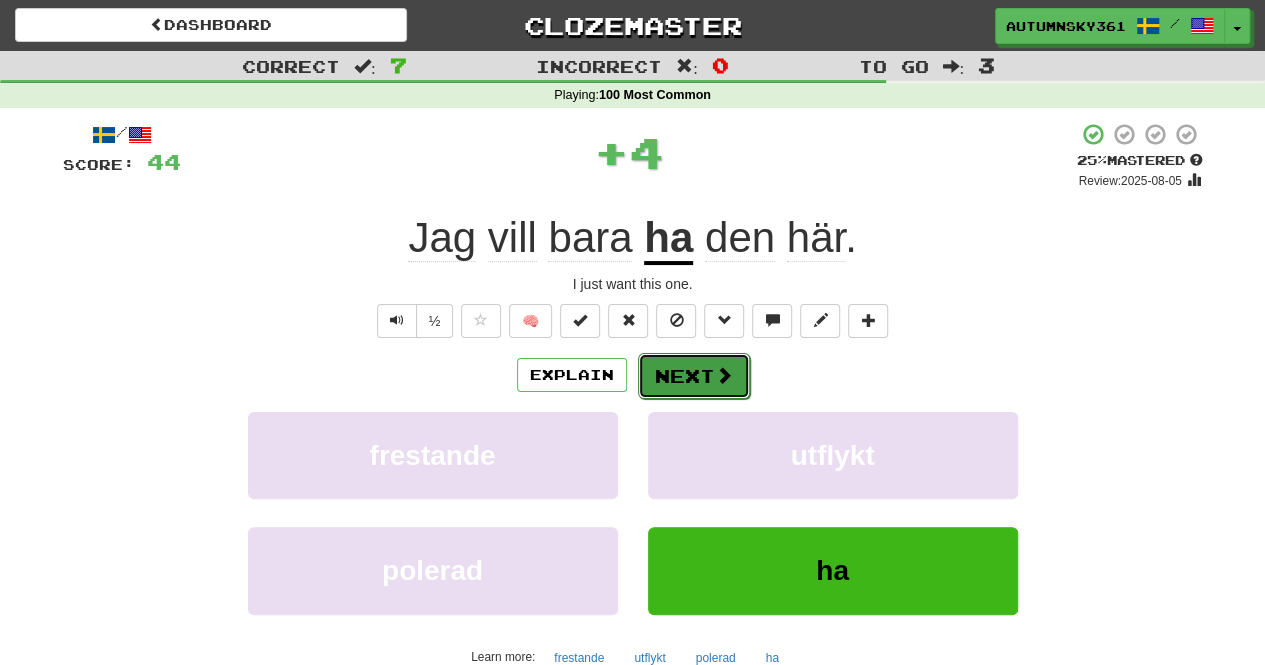 click on "Next" at bounding box center (694, 376) 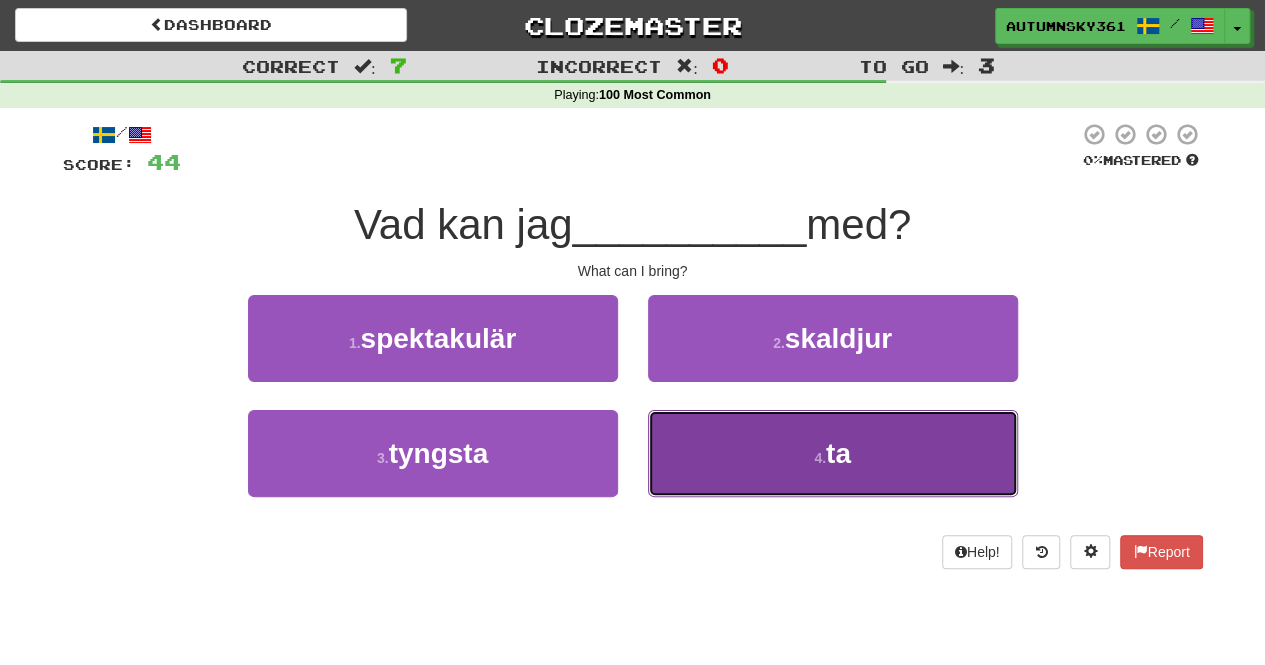 click on "4 .  ta" at bounding box center (833, 453) 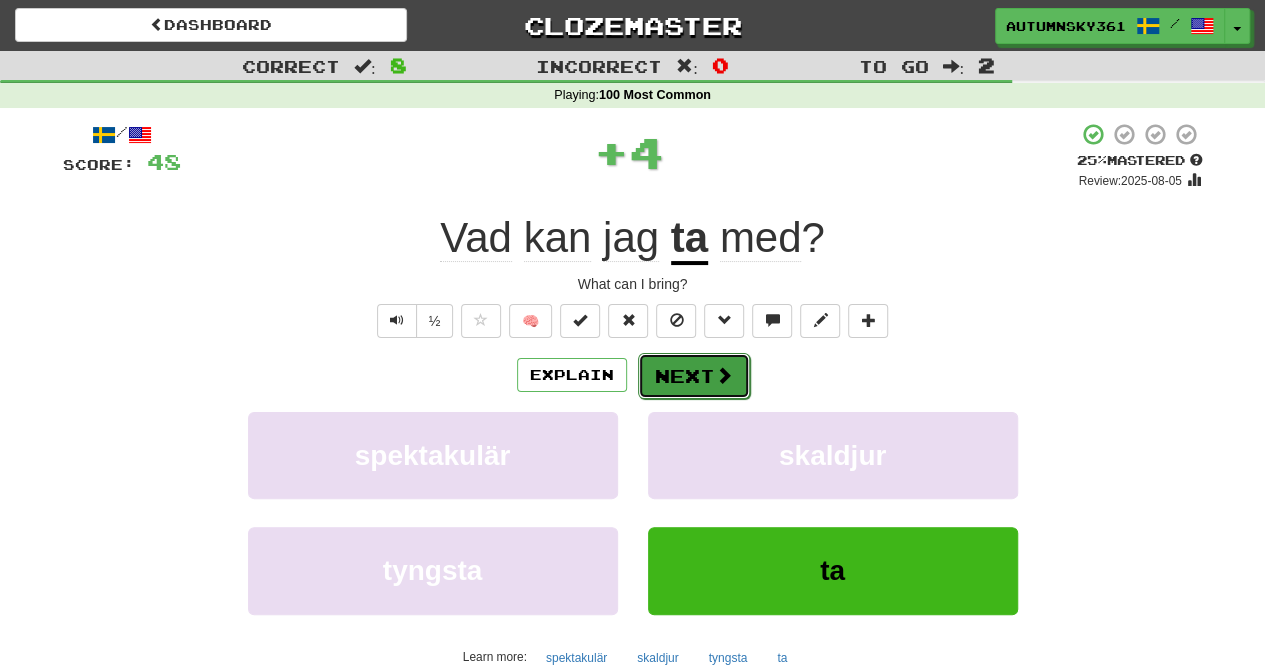 click on "Next" at bounding box center (694, 376) 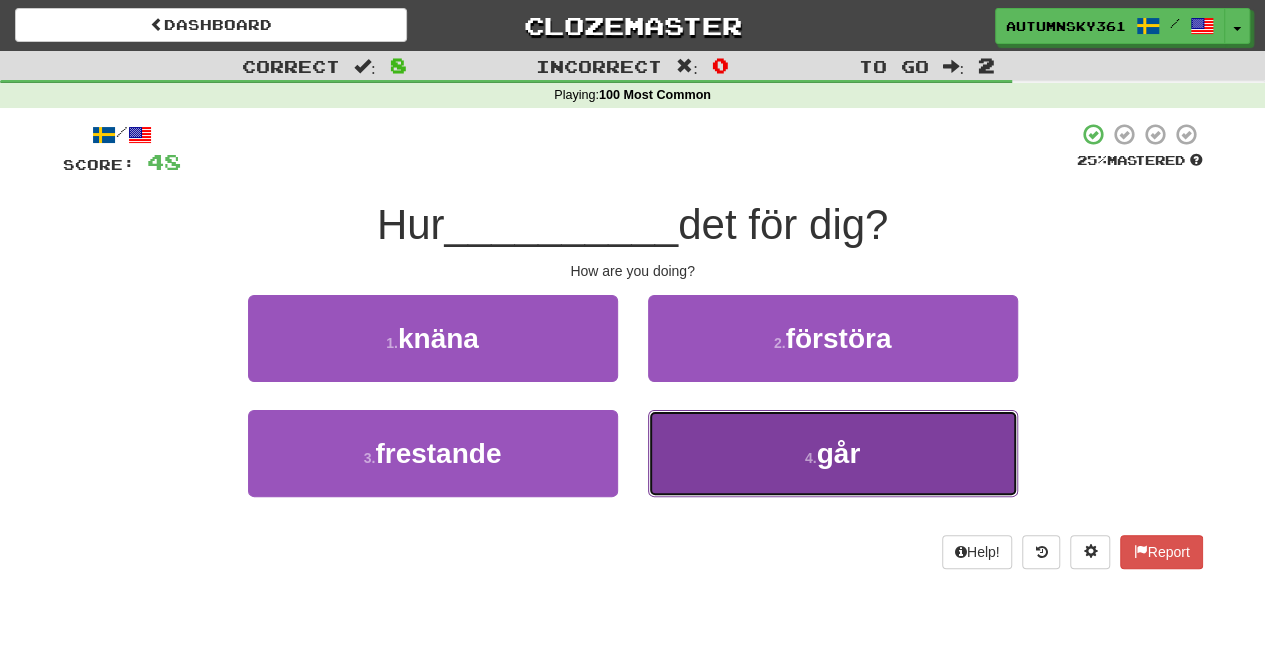 click on "4 .  går" at bounding box center (833, 453) 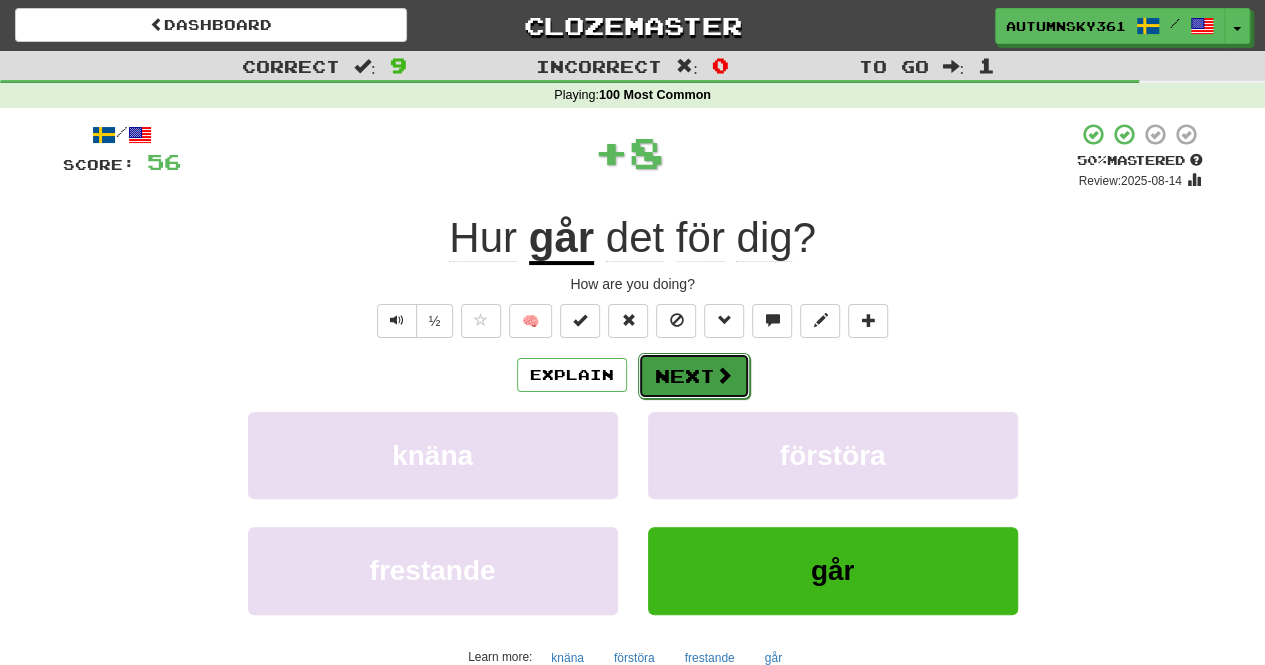 click on "Next" at bounding box center (694, 376) 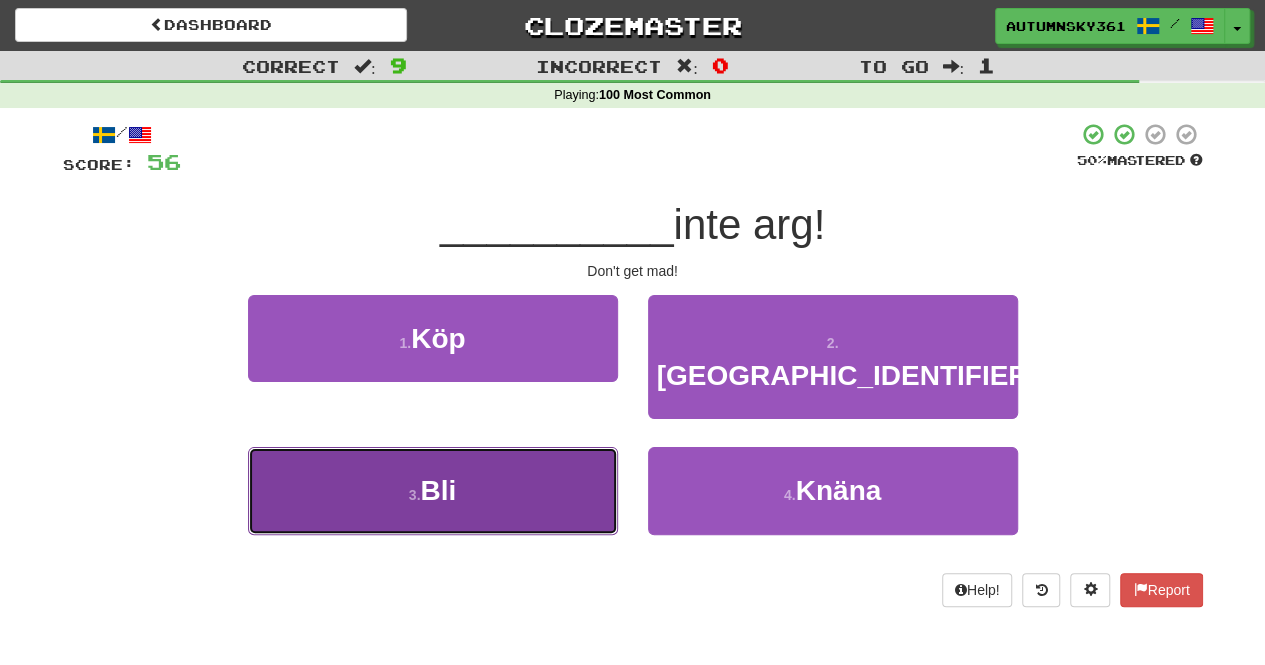 click on "3 .  Bli" at bounding box center [433, 490] 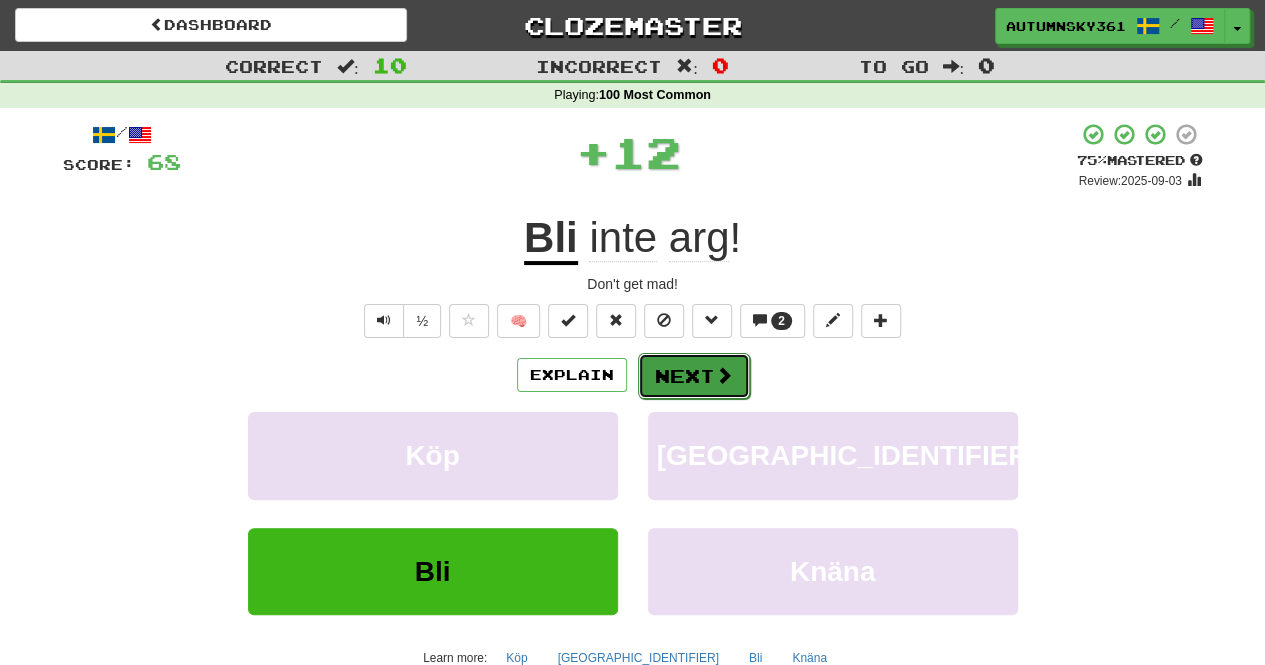 click on "Next" at bounding box center (694, 376) 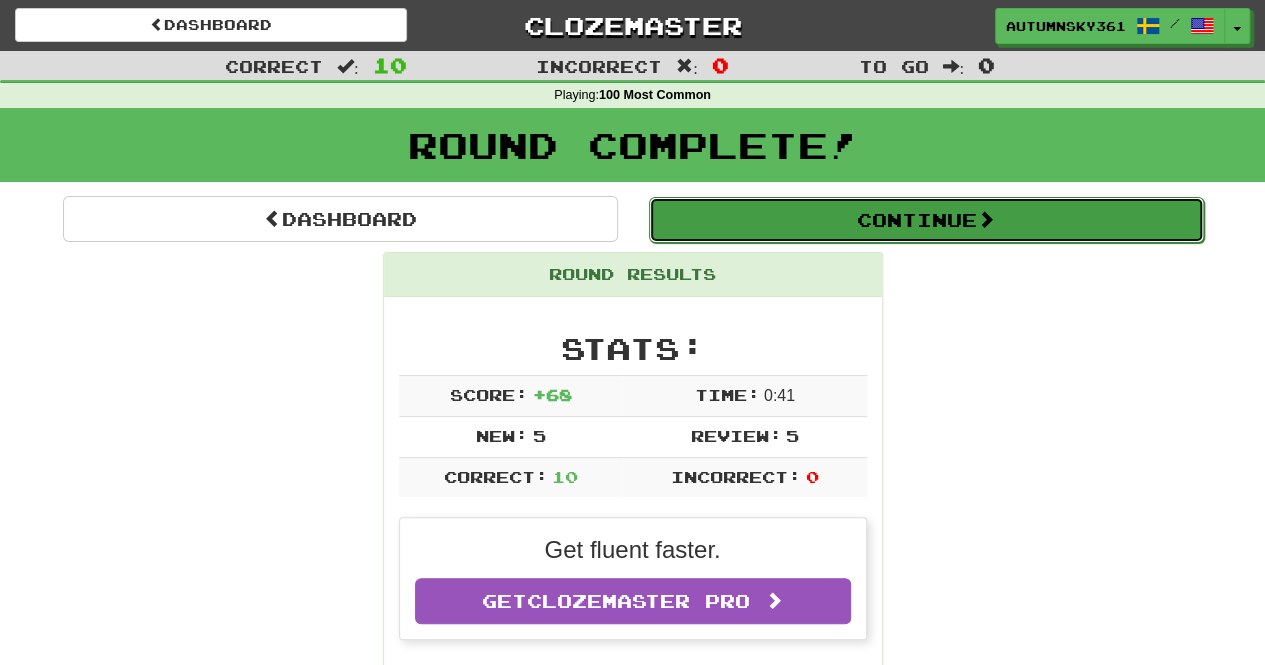 click on "Continue" at bounding box center [926, 220] 